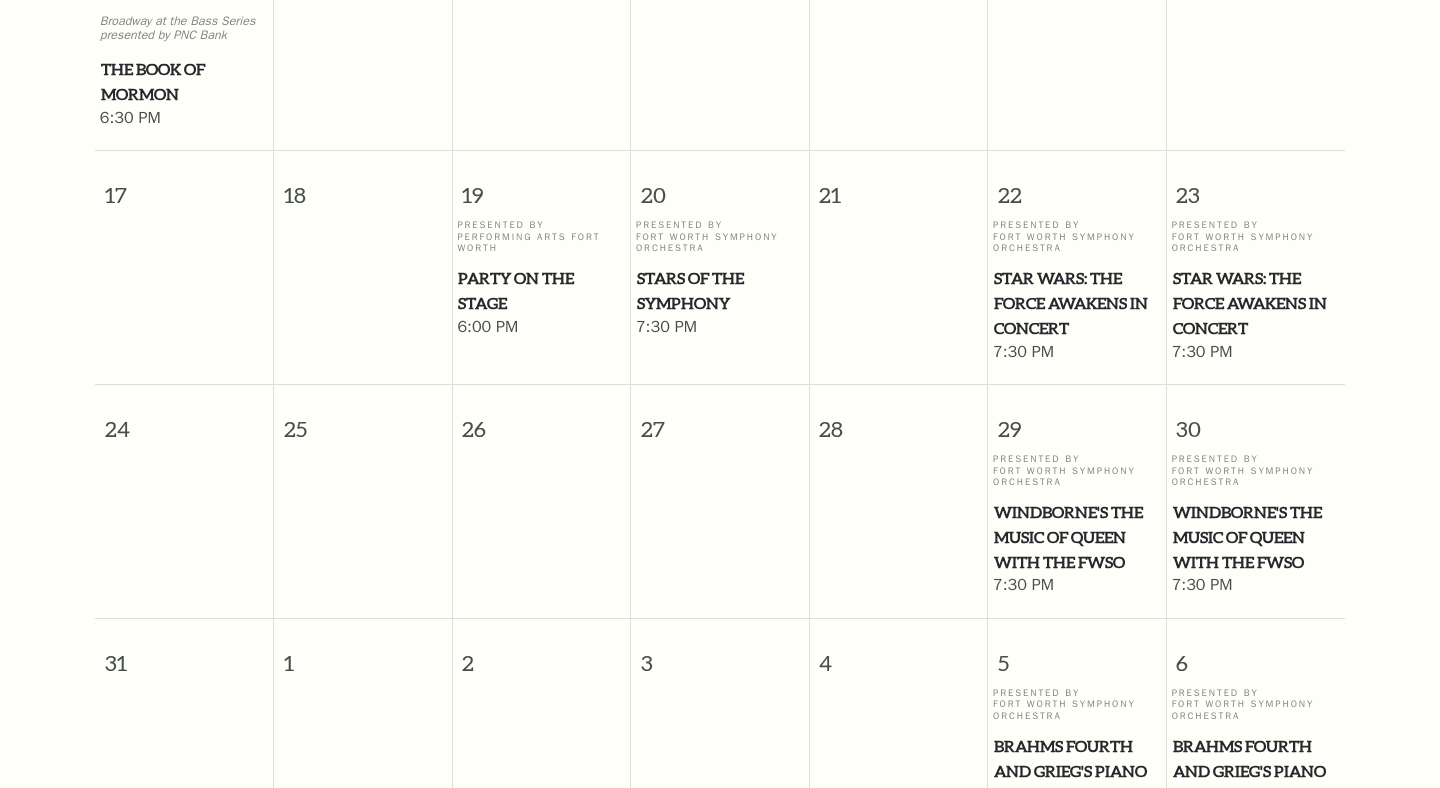 scroll, scrollTop: 1404, scrollLeft: 0, axis: vertical 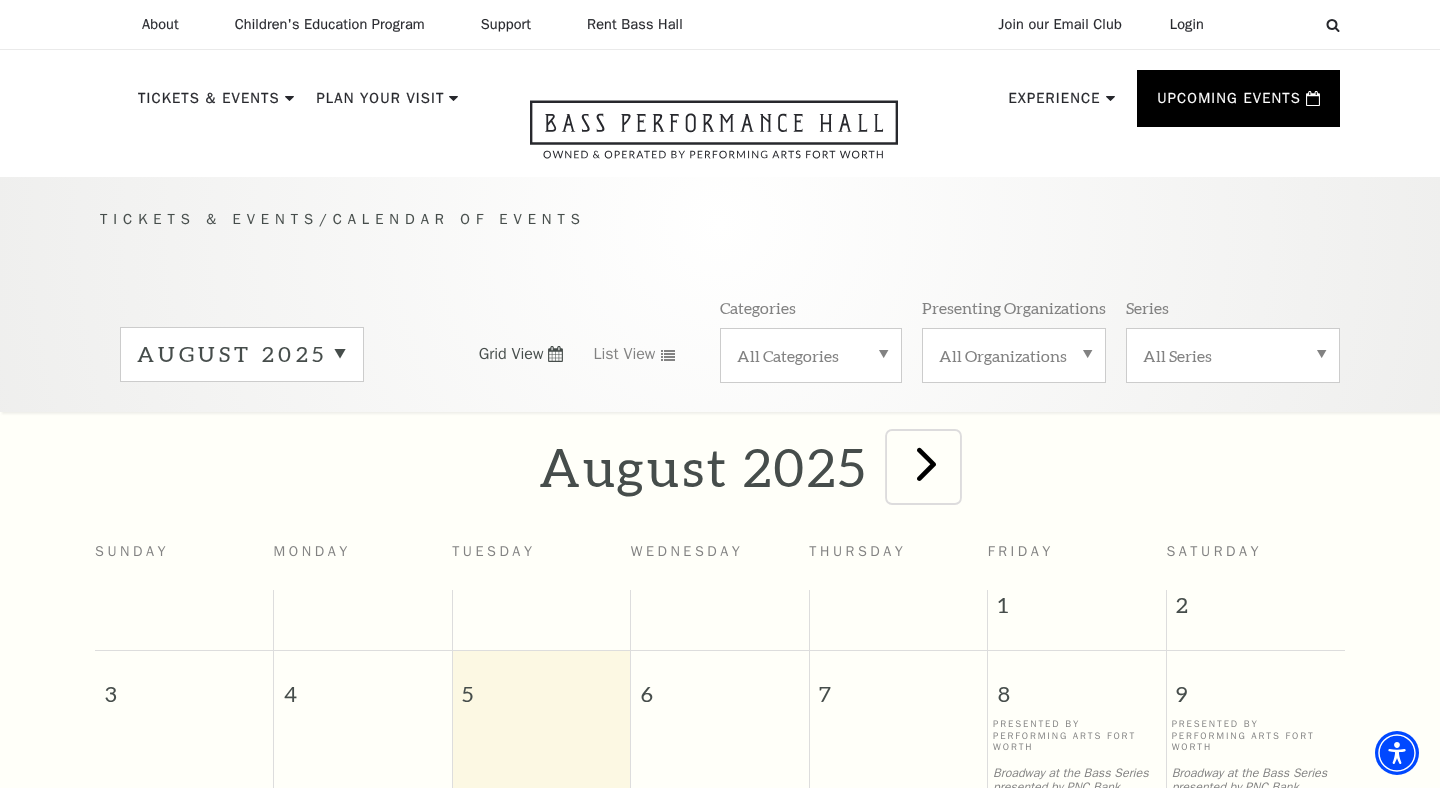 click at bounding box center (926, 463) 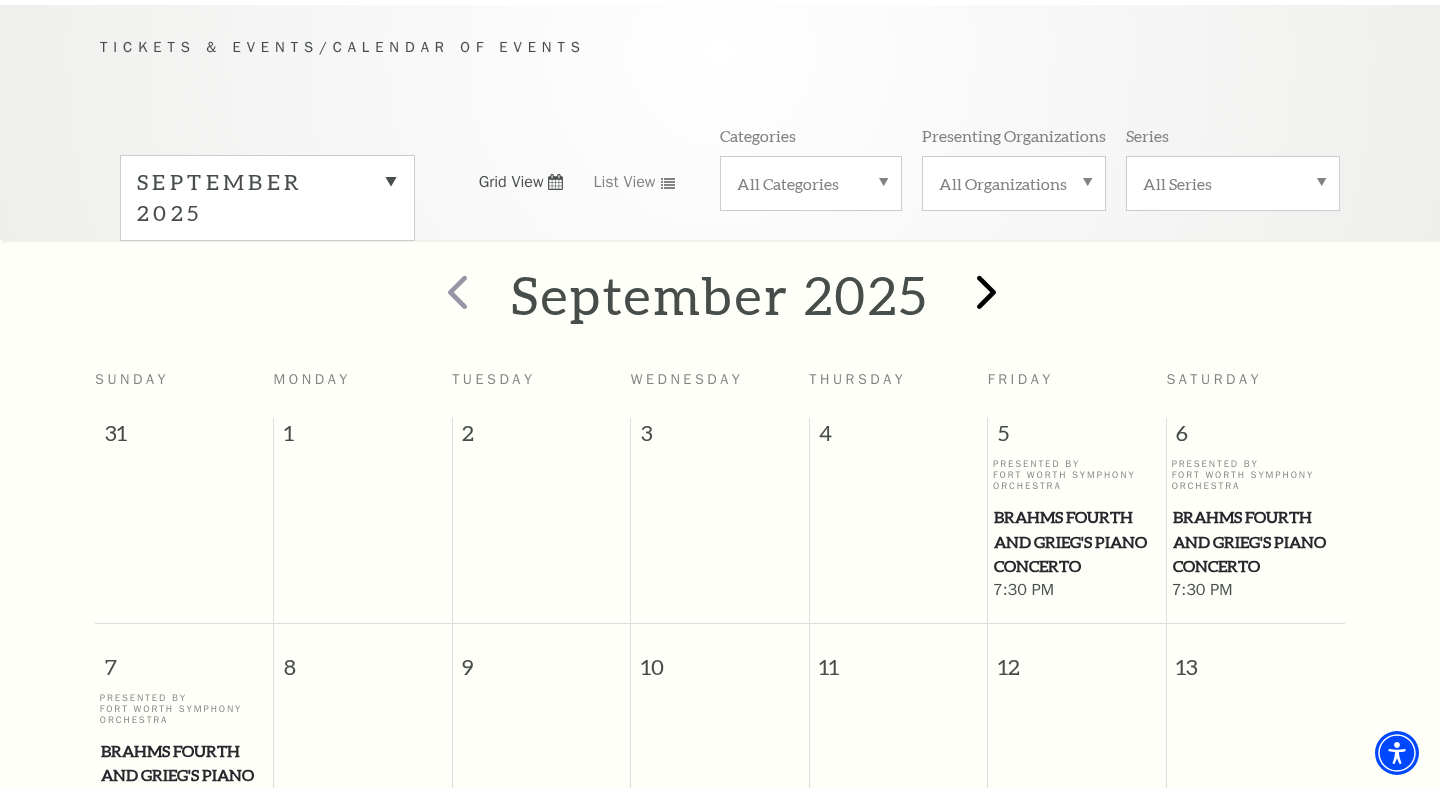 scroll, scrollTop: 177, scrollLeft: 0, axis: vertical 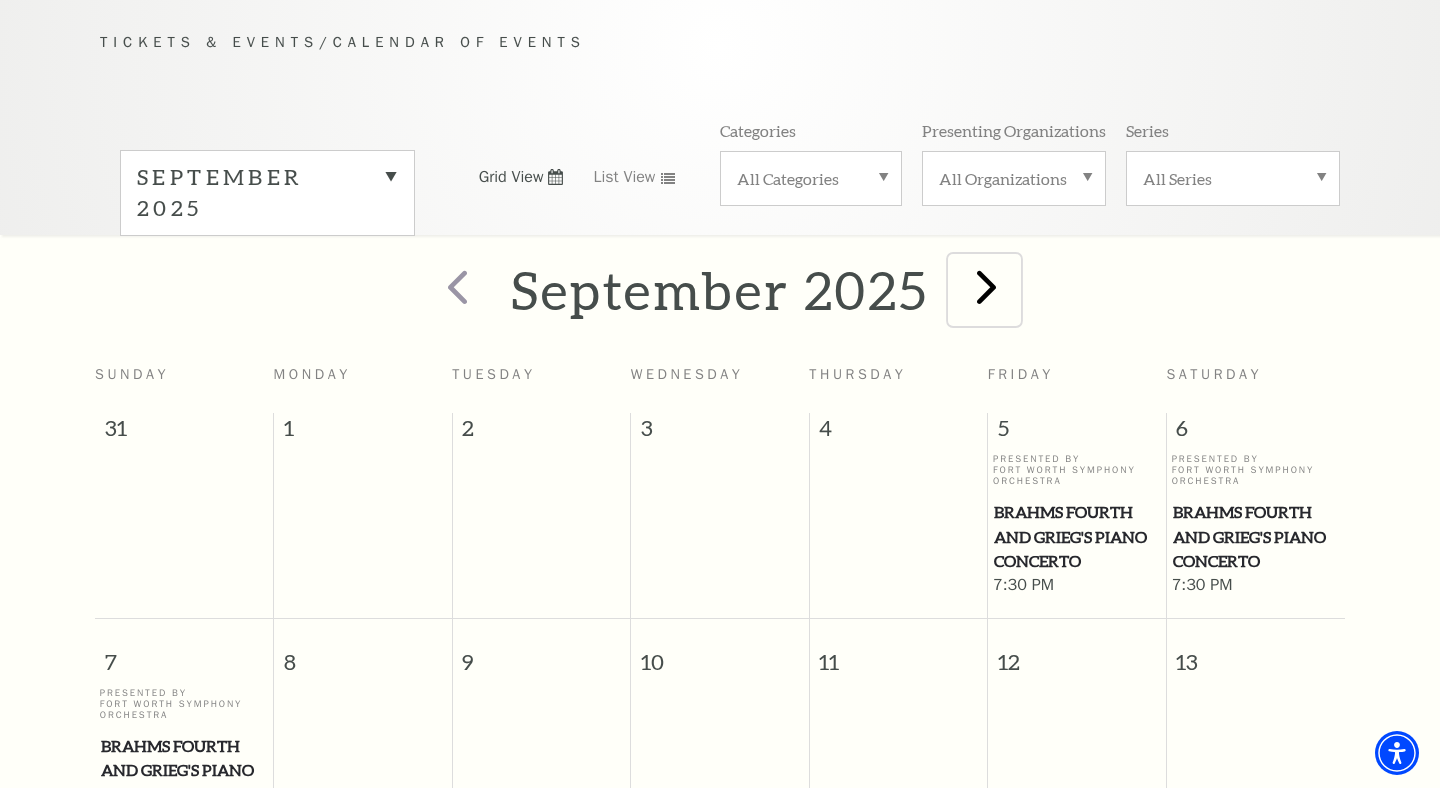 click at bounding box center (986, 286) 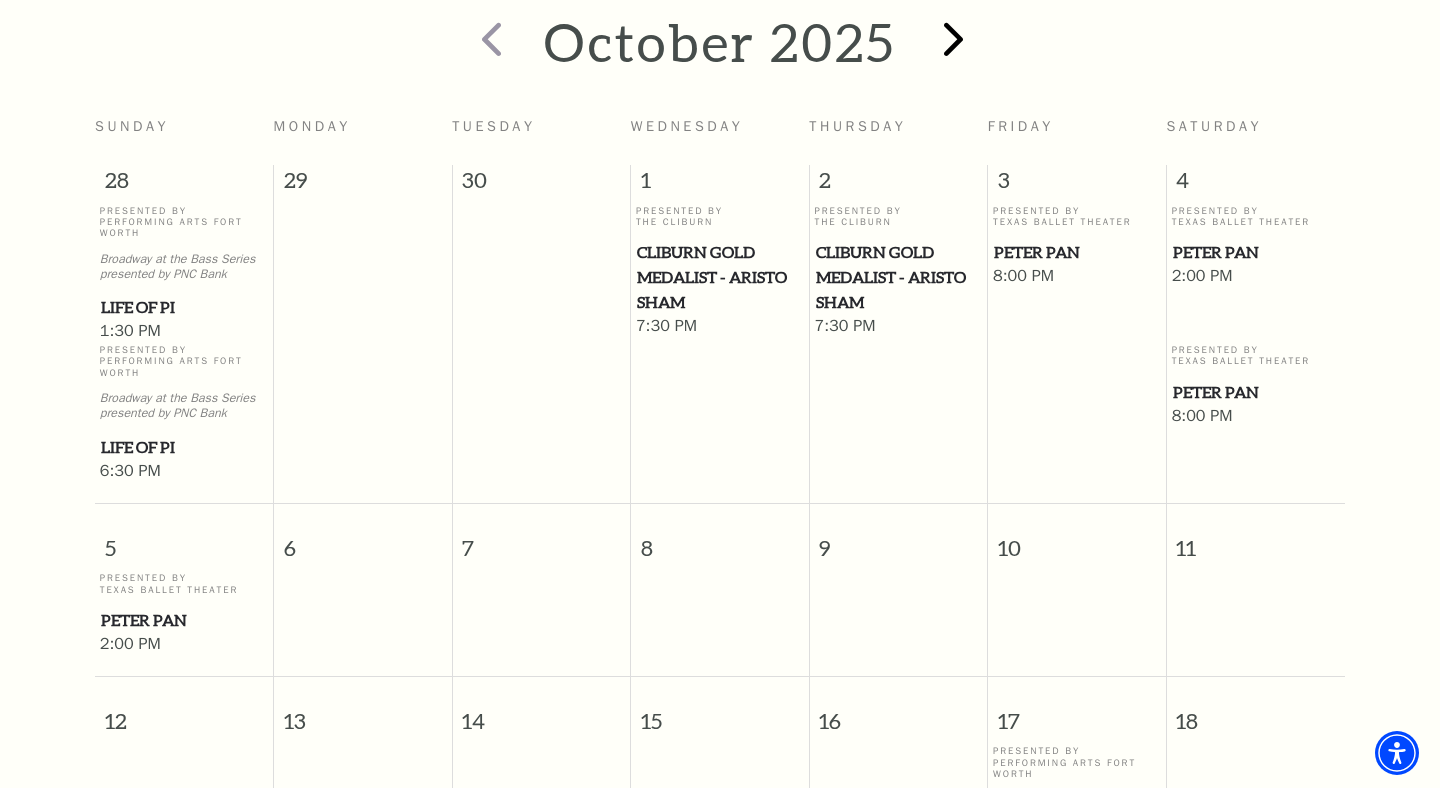scroll, scrollTop: 426, scrollLeft: 0, axis: vertical 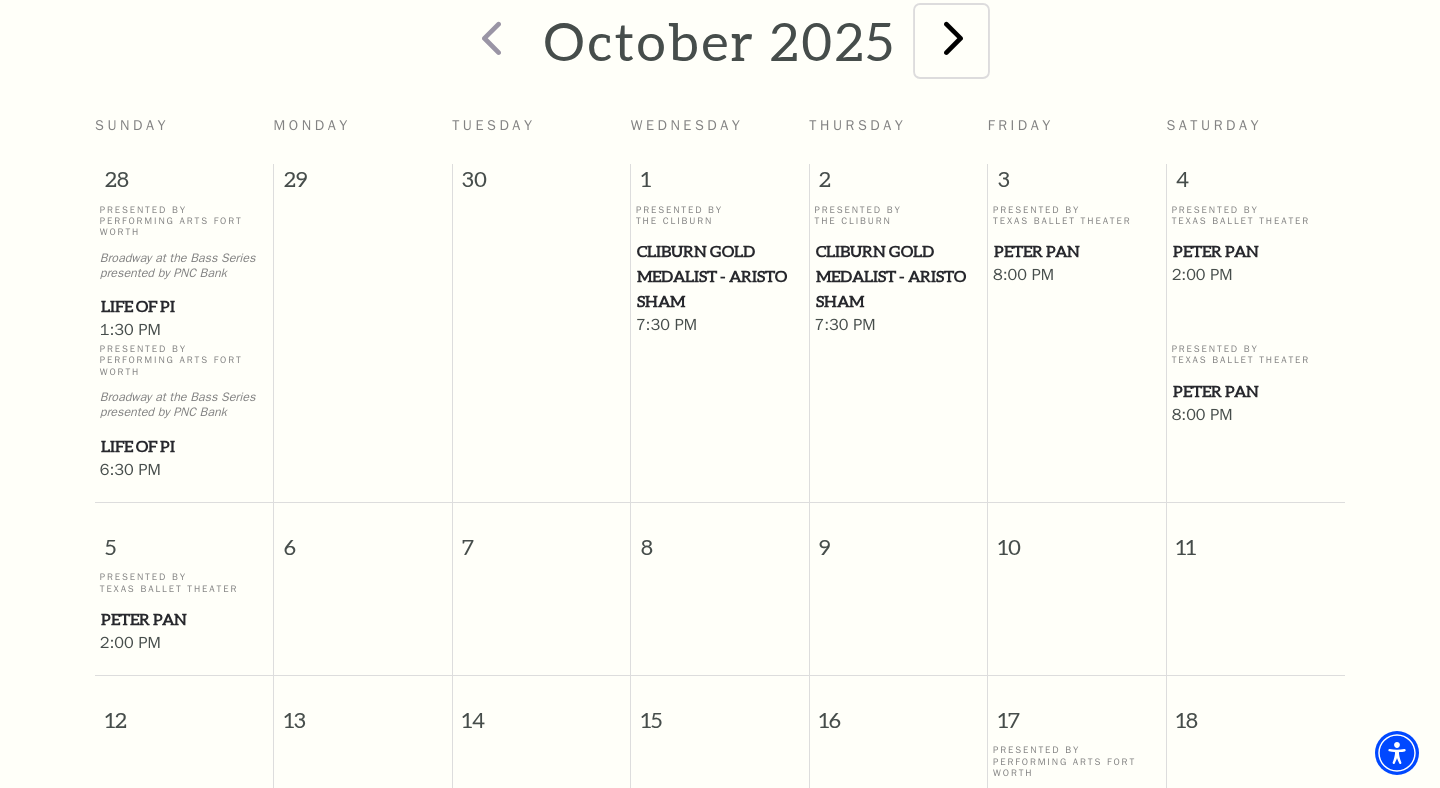 click at bounding box center [953, 37] 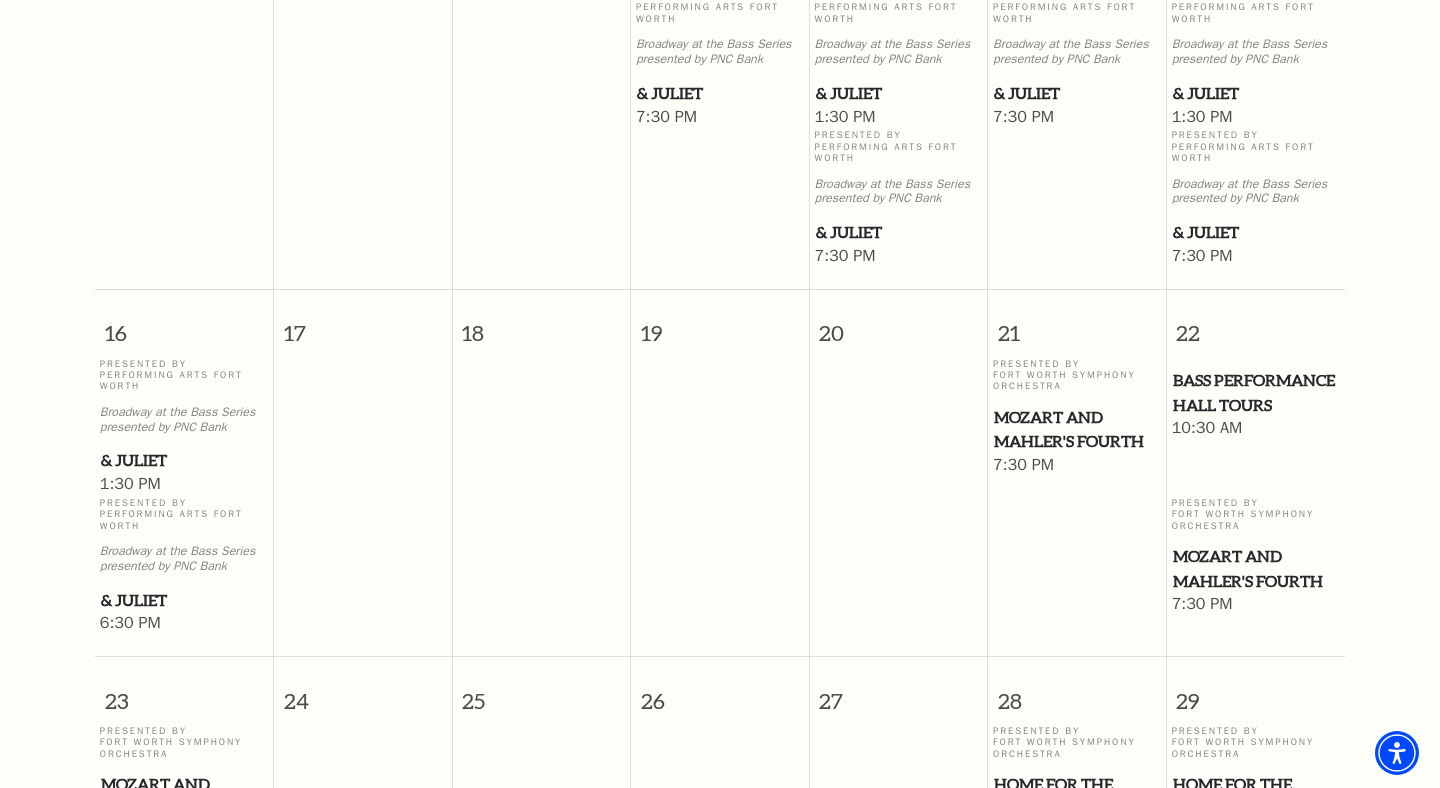 scroll, scrollTop: 1443, scrollLeft: 0, axis: vertical 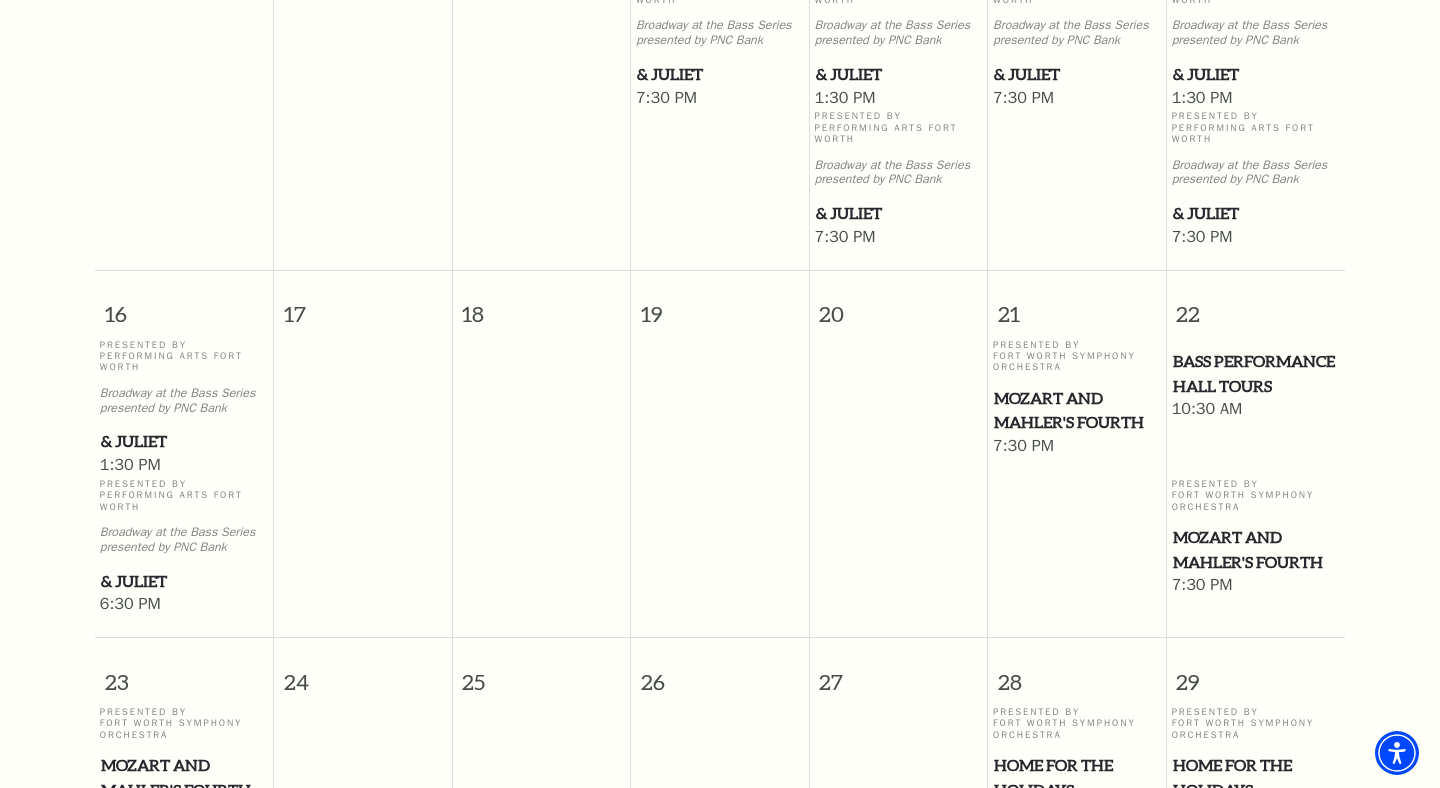 click on "& Juliet" at bounding box center [184, 441] 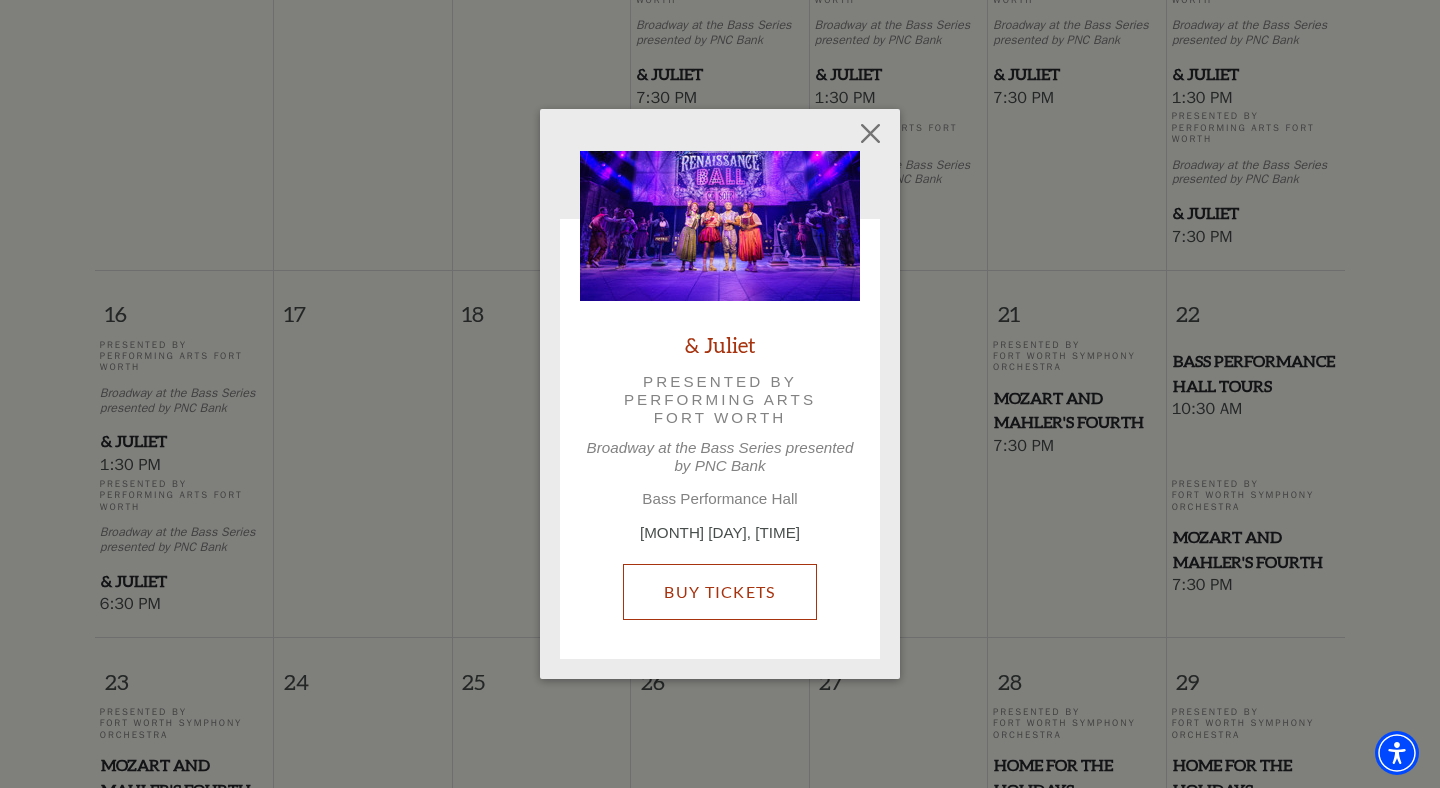click on "Buy Tickets" at bounding box center [719, 592] 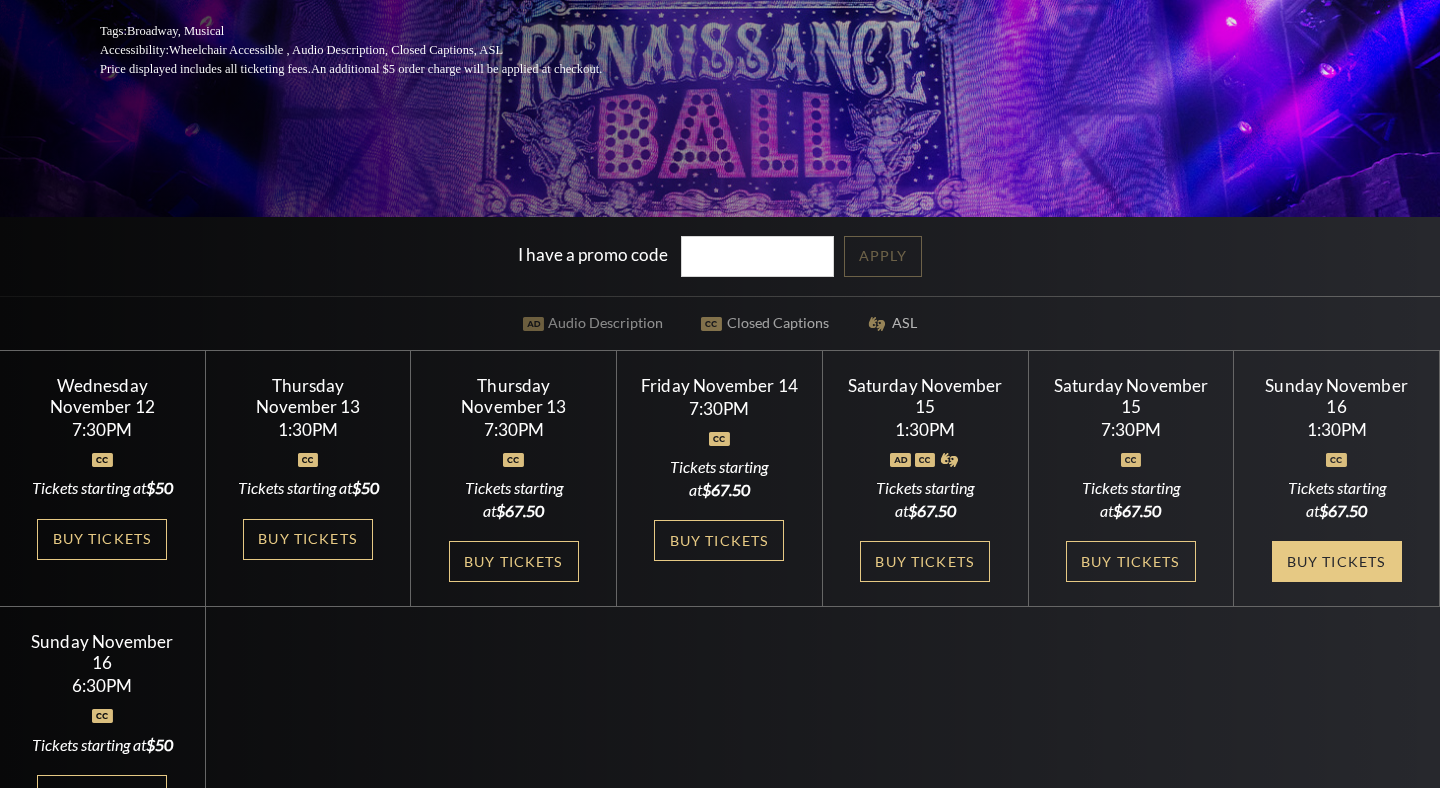 scroll, scrollTop: 402, scrollLeft: 0, axis: vertical 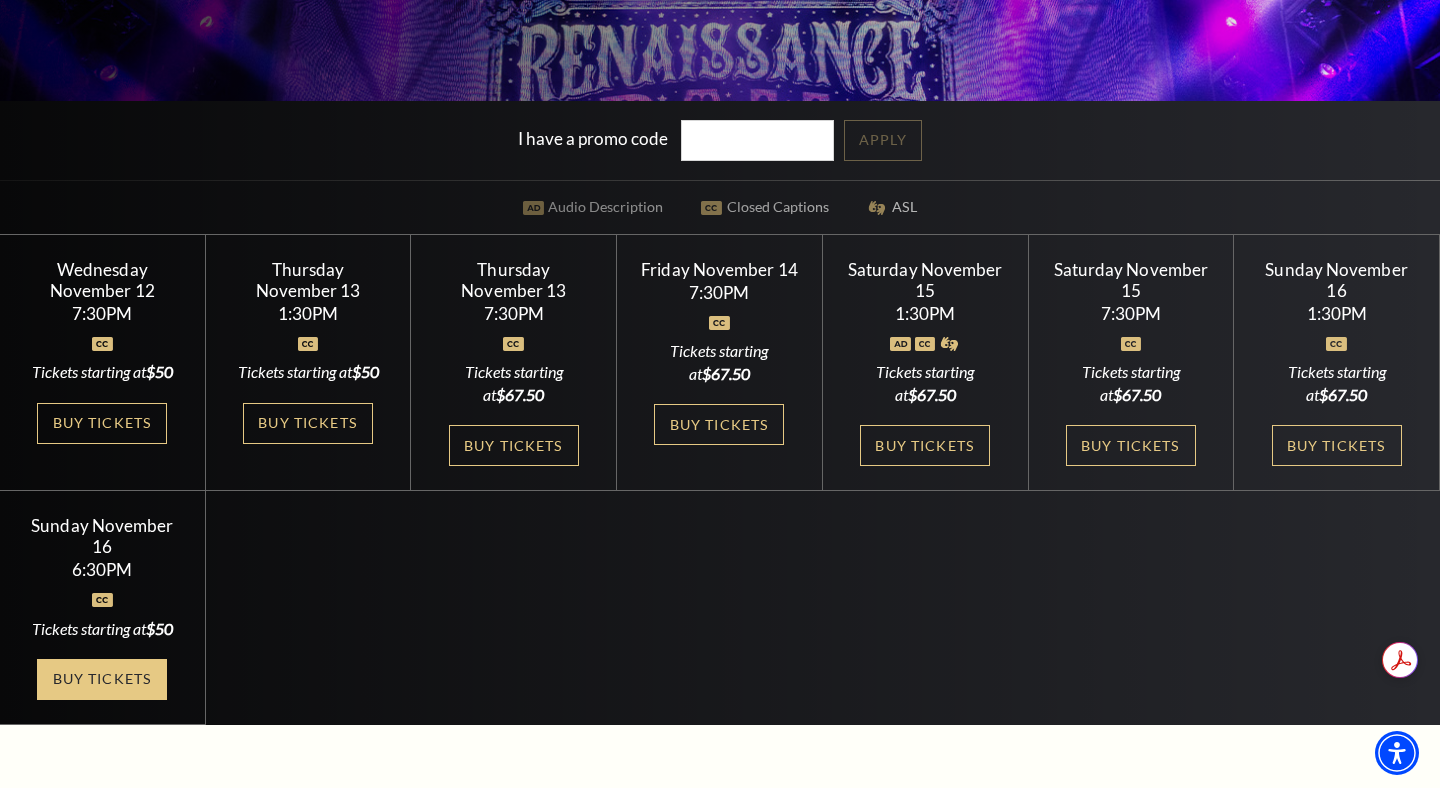 click on "Buy Tickets" at bounding box center (102, 679) 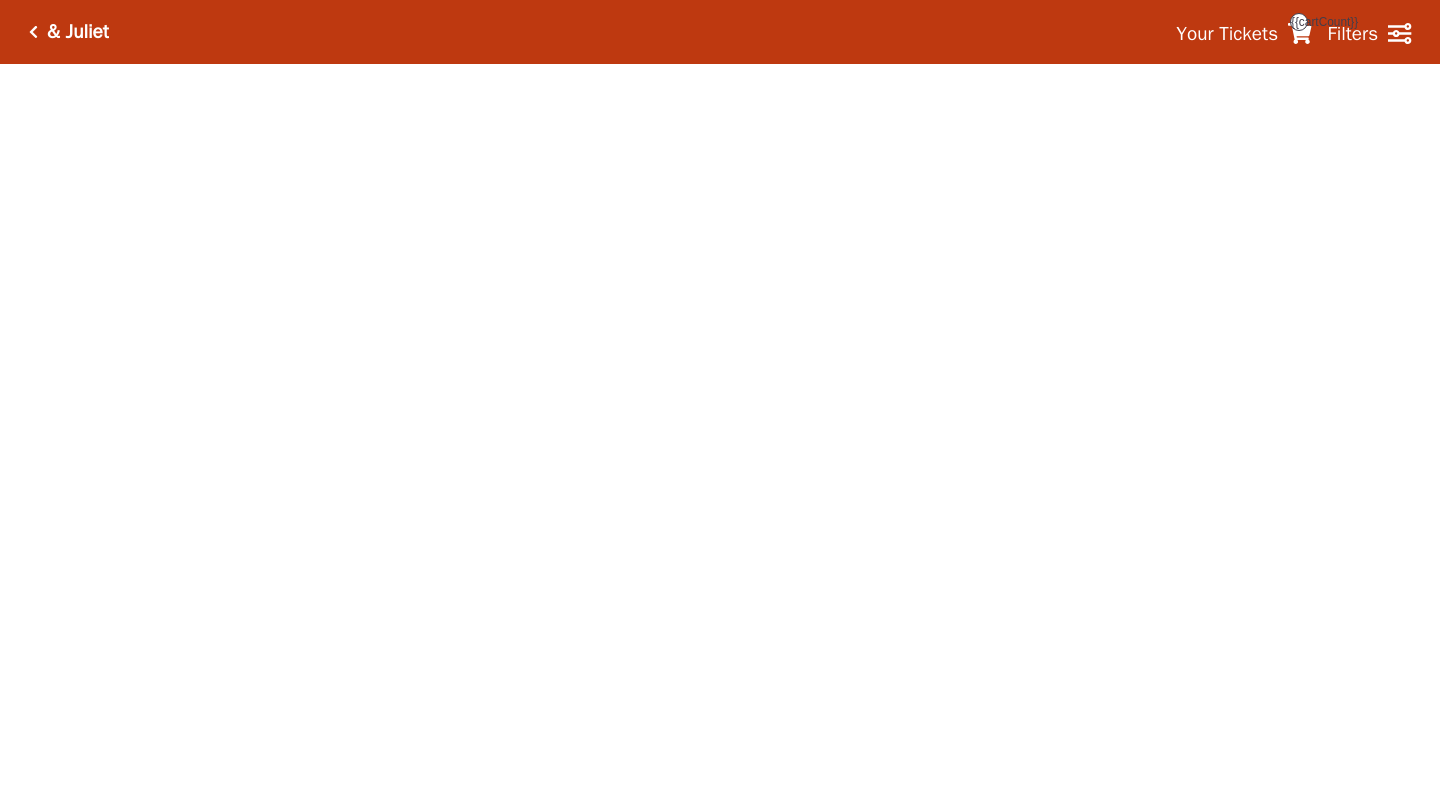 scroll, scrollTop: 0, scrollLeft: 0, axis: both 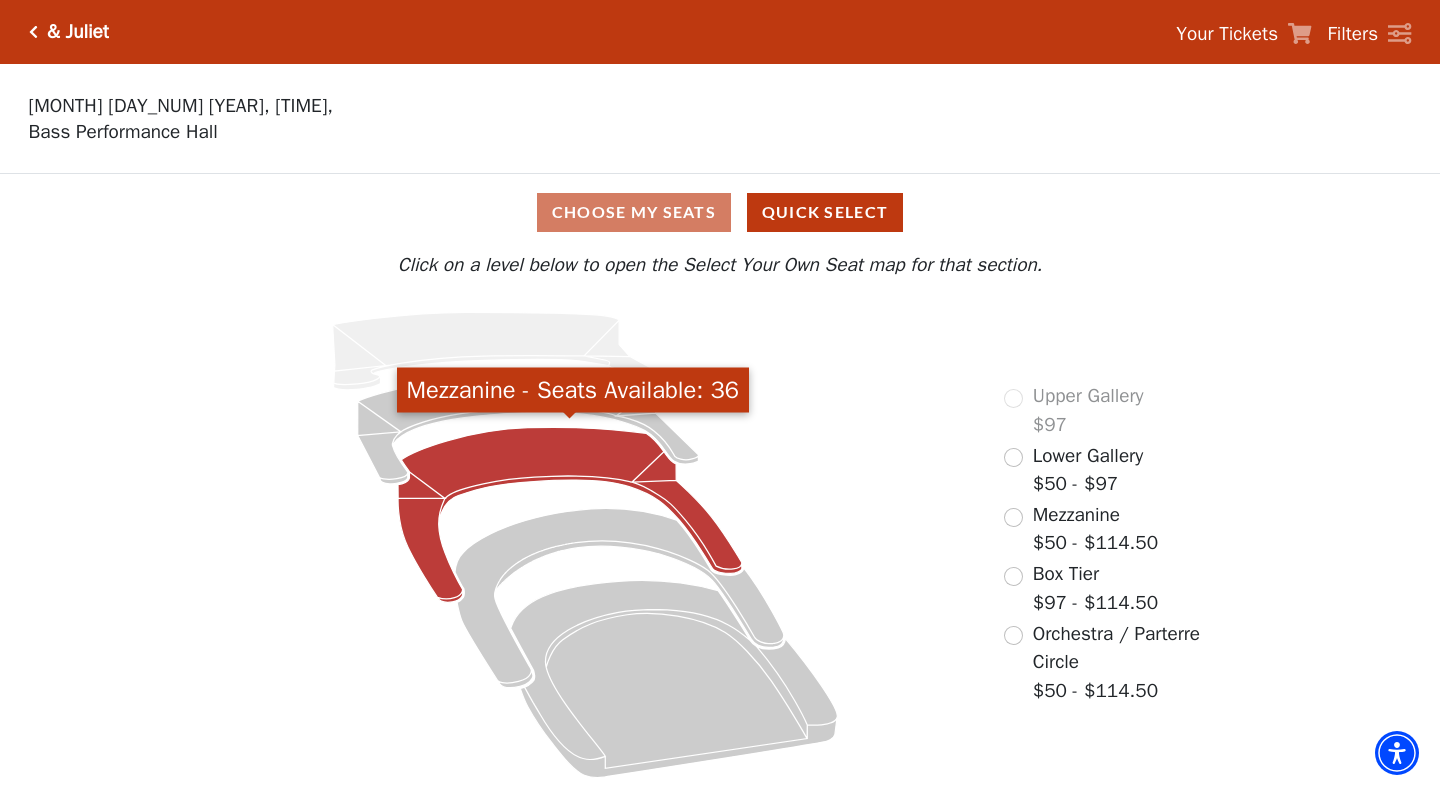 click 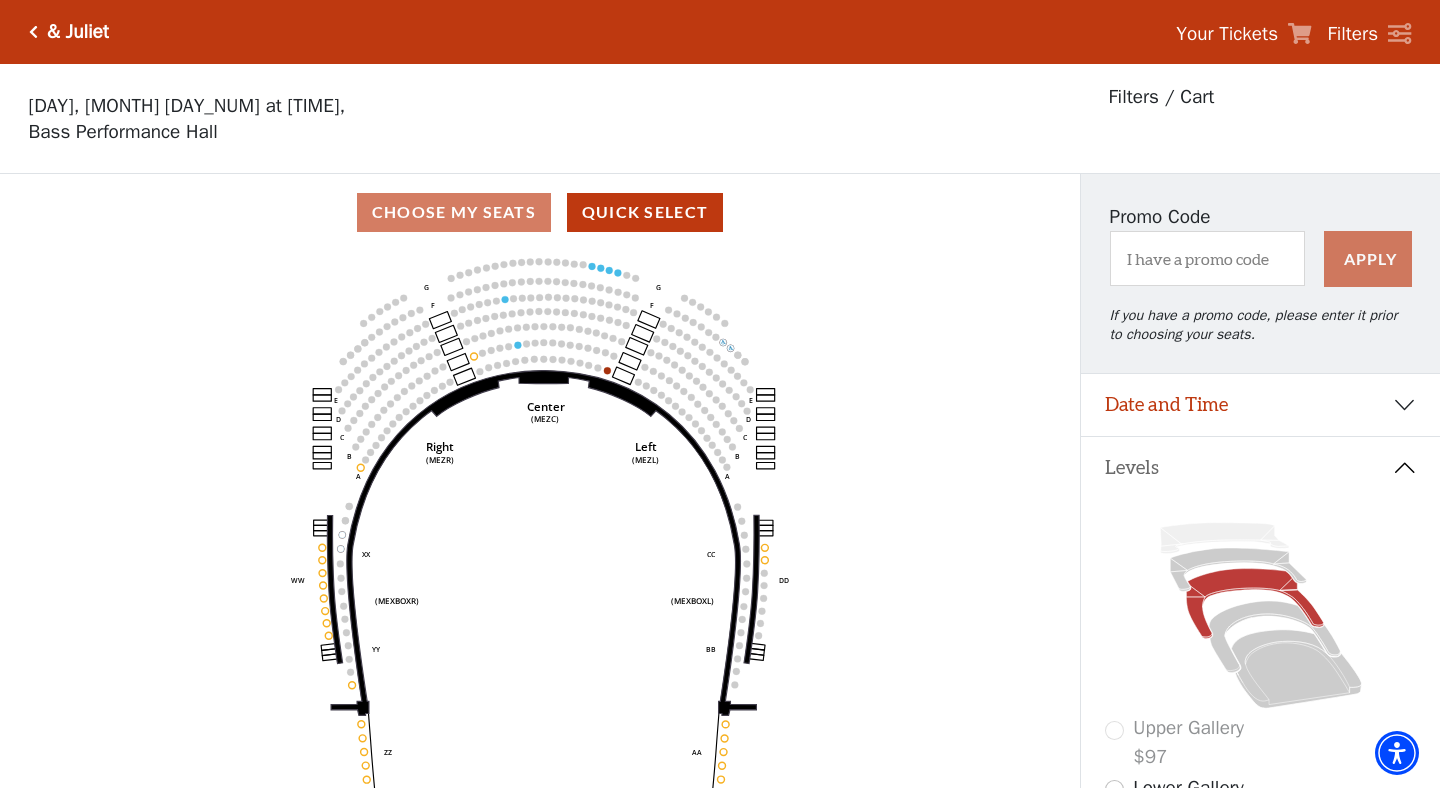 scroll, scrollTop: 92, scrollLeft: 0, axis: vertical 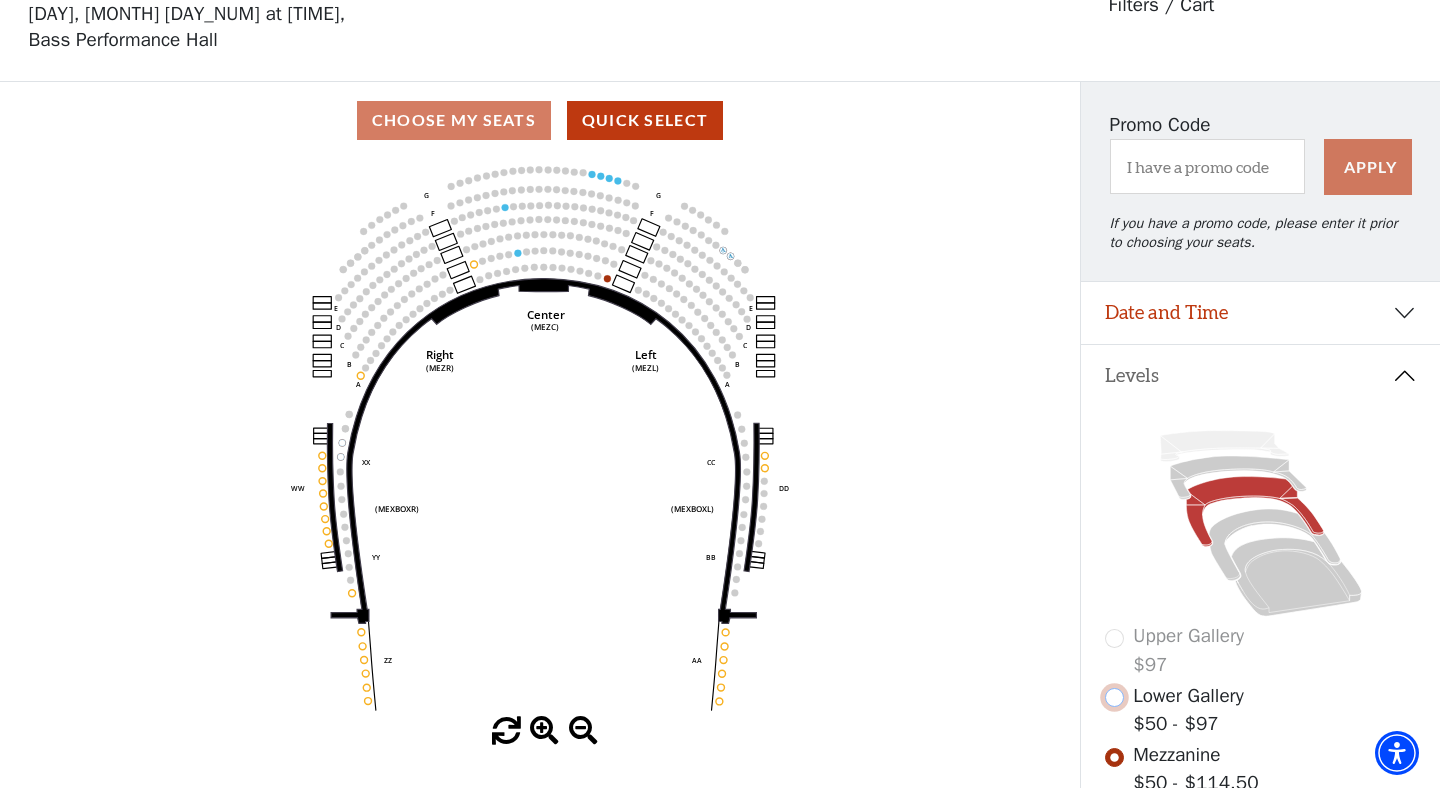 click at bounding box center (1114, 697) 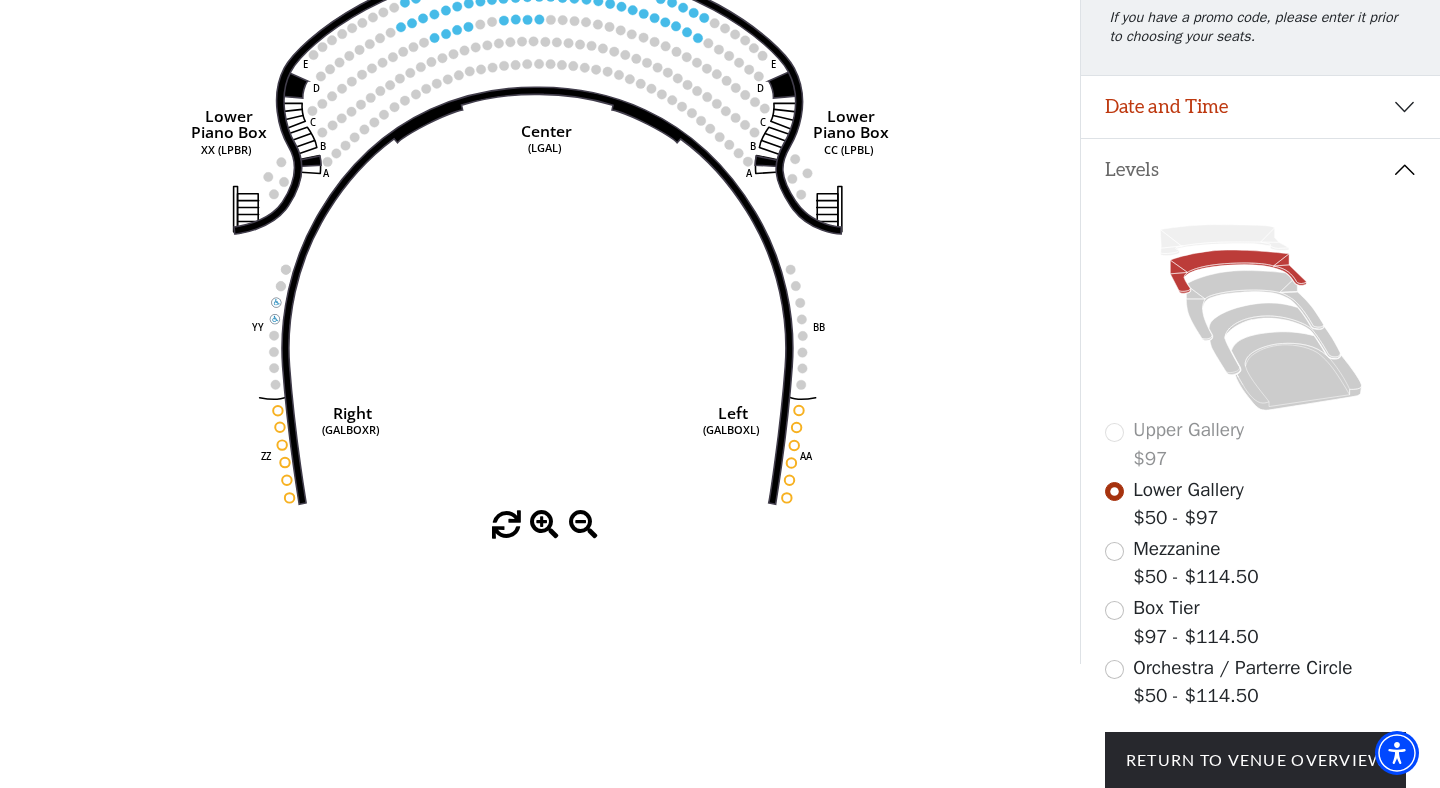 scroll, scrollTop: 300, scrollLeft: 0, axis: vertical 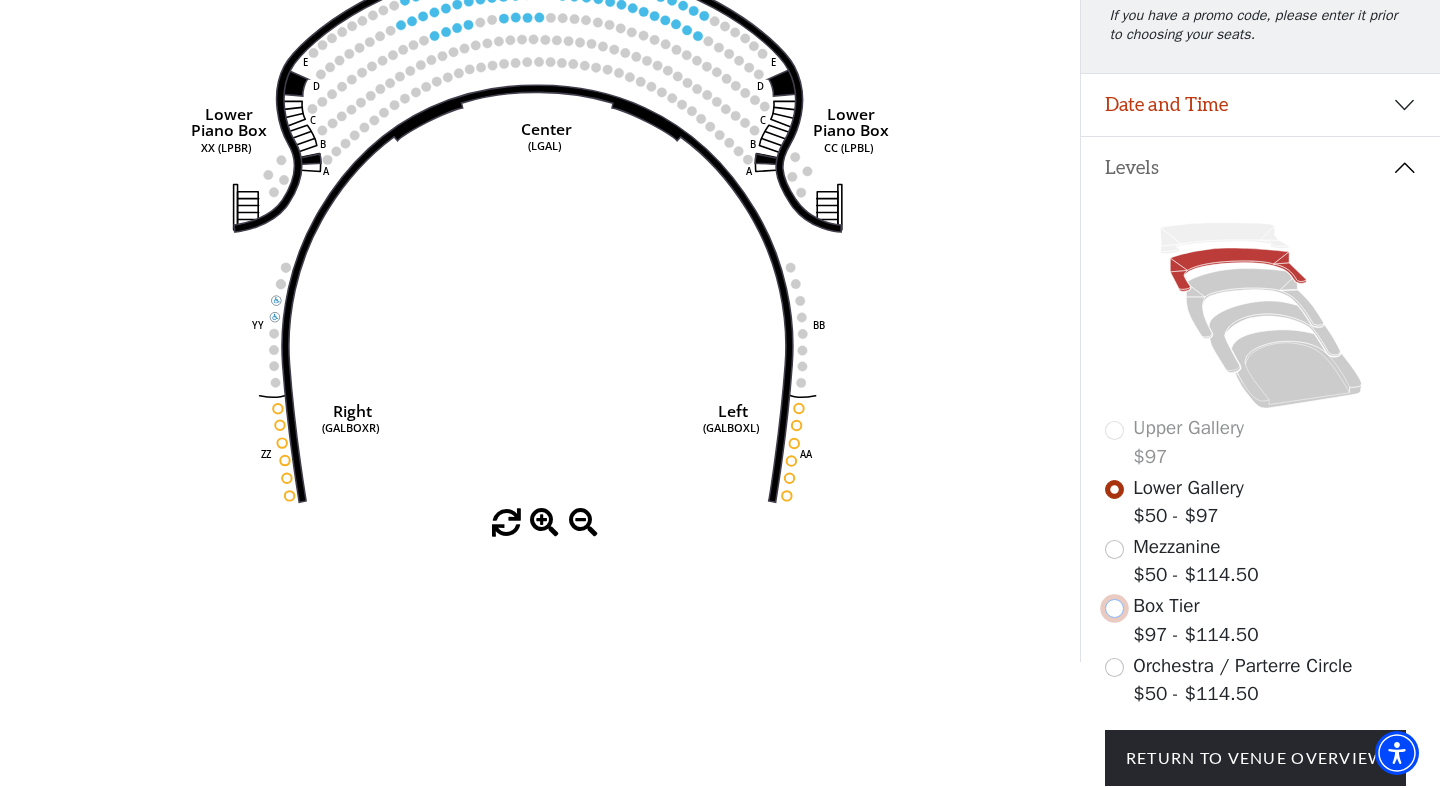 click at bounding box center [1114, 608] 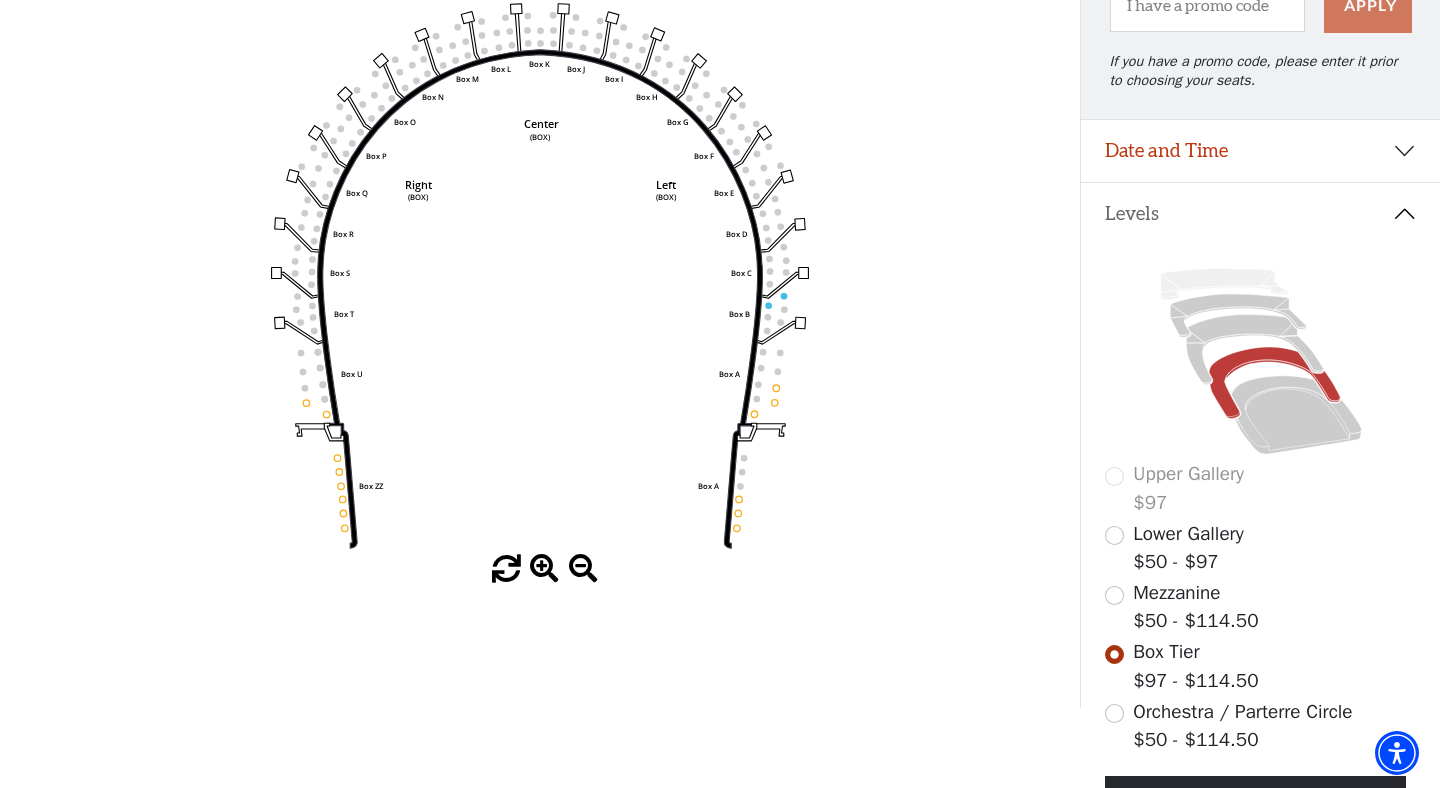 scroll, scrollTop: 308, scrollLeft: 0, axis: vertical 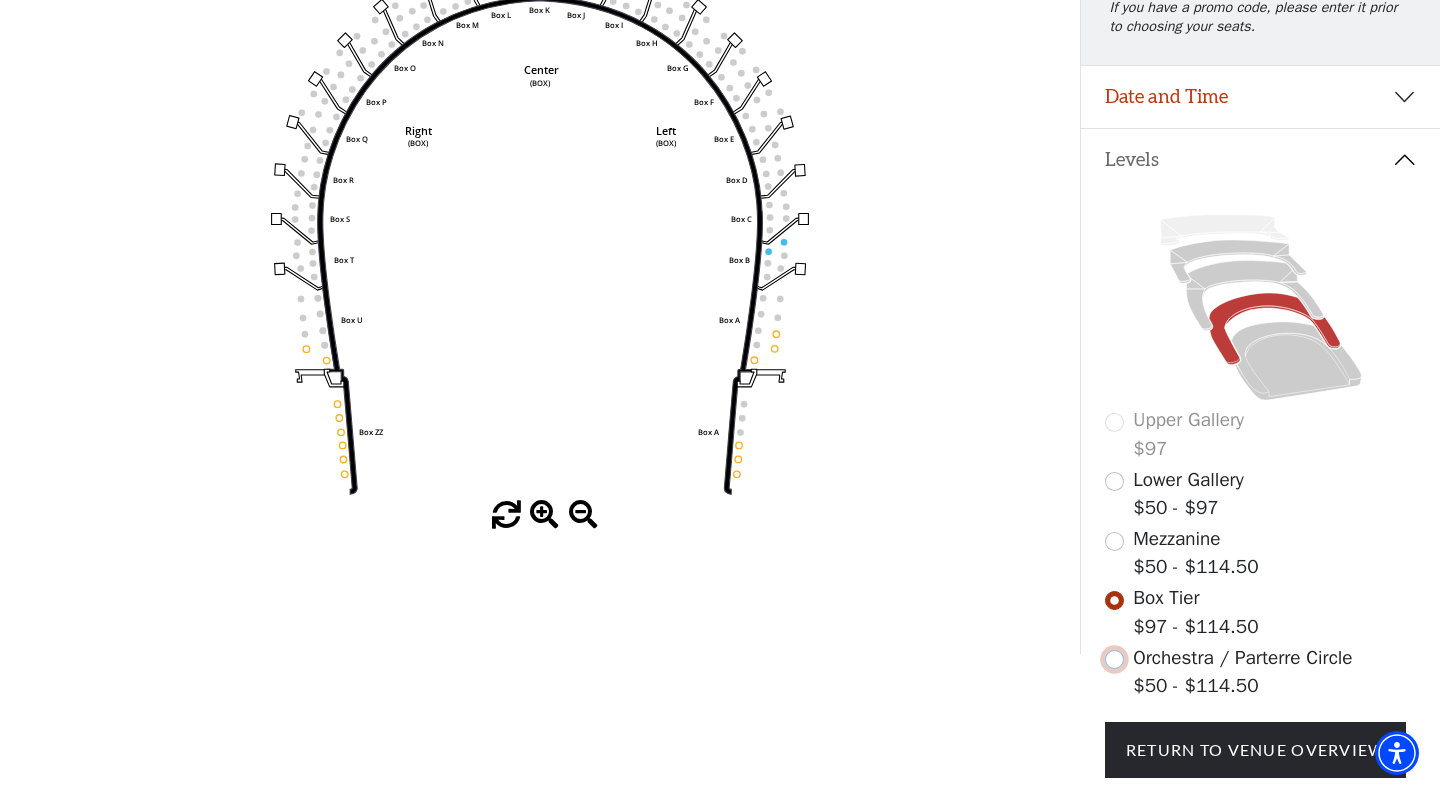 click at bounding box center (1114, 659) 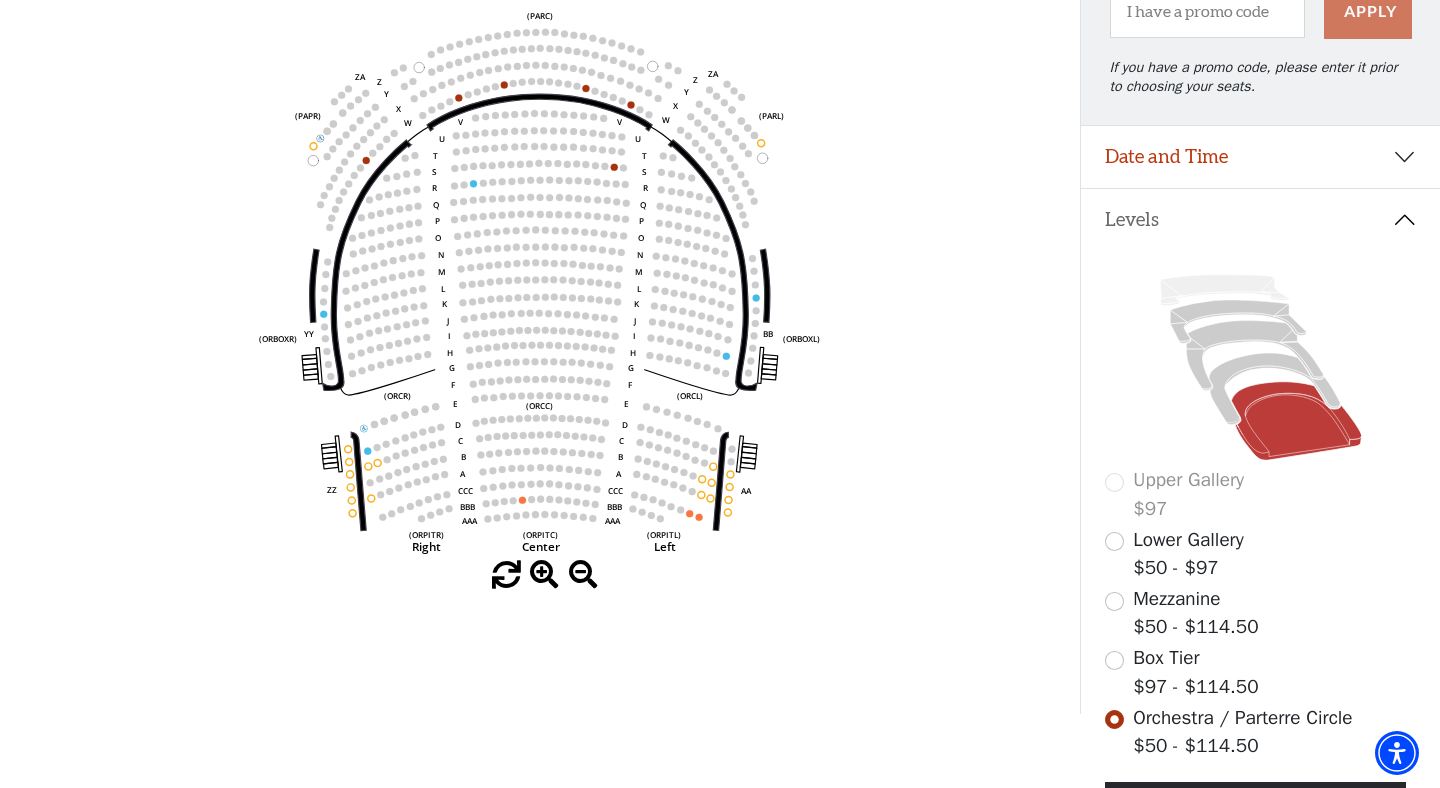 scroll, scrollTop: 251, scrollLeft: 0, axis: vertical 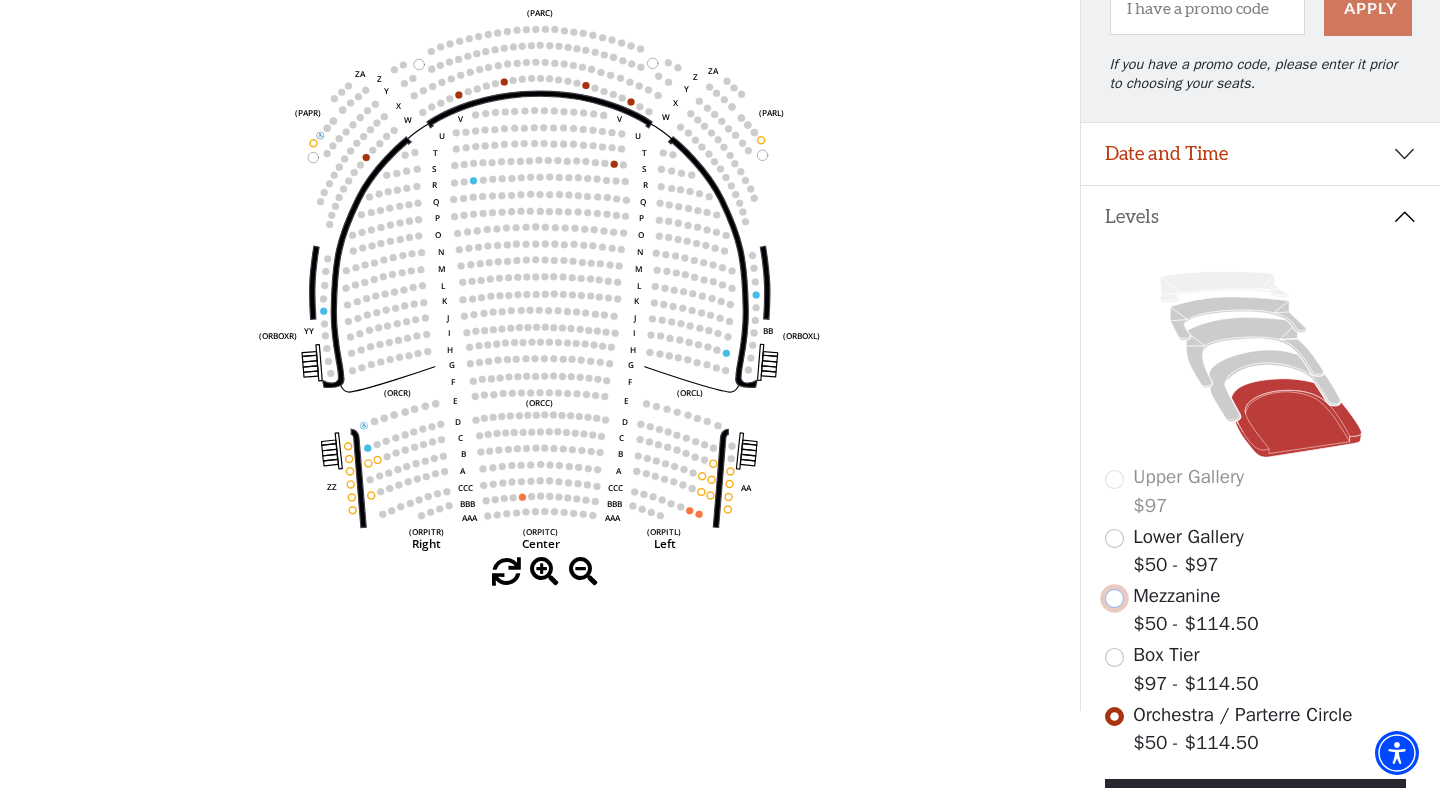 click at bounding box center (1114, 598) 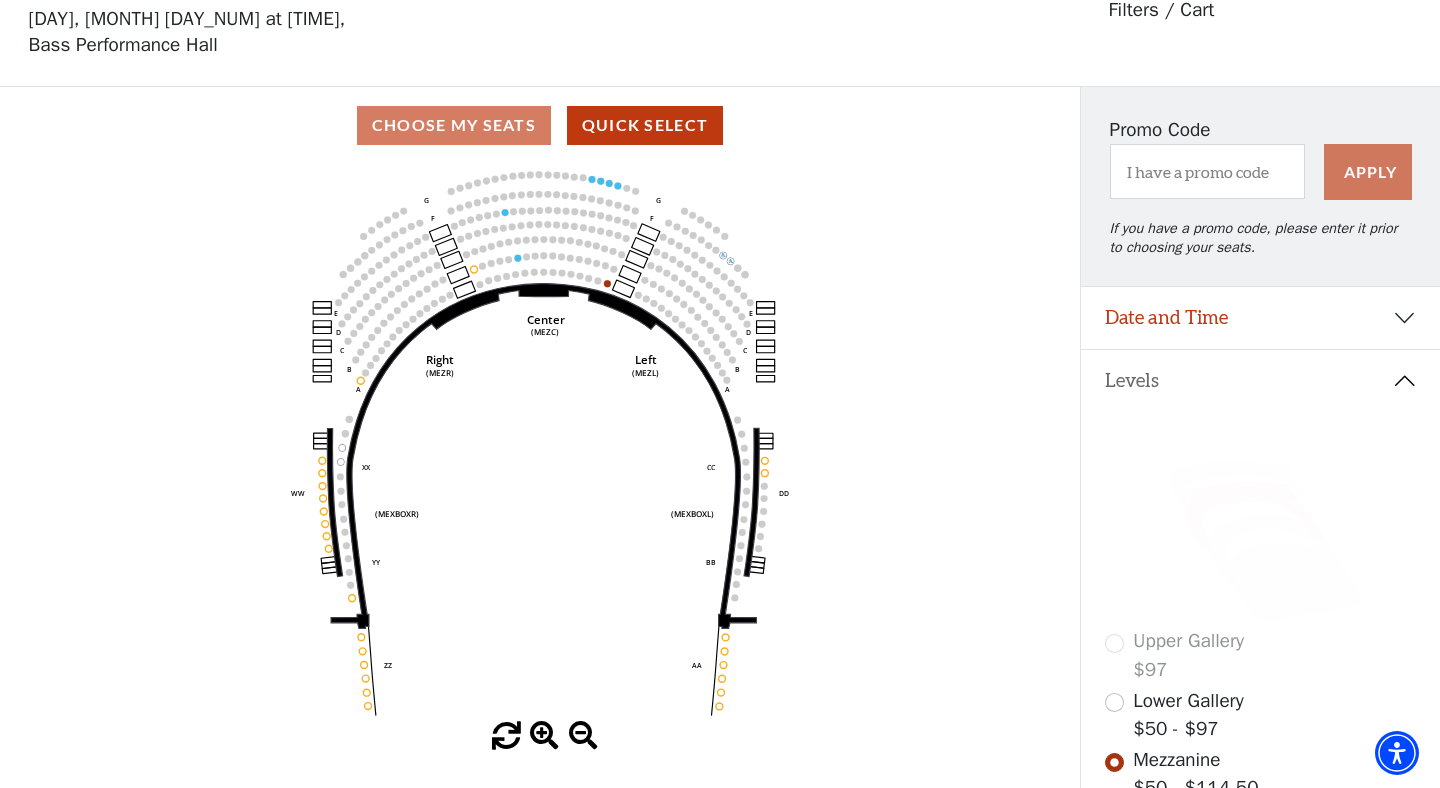 scroll, scrollTop: 92, scrollLeft: 0, axis: vertical 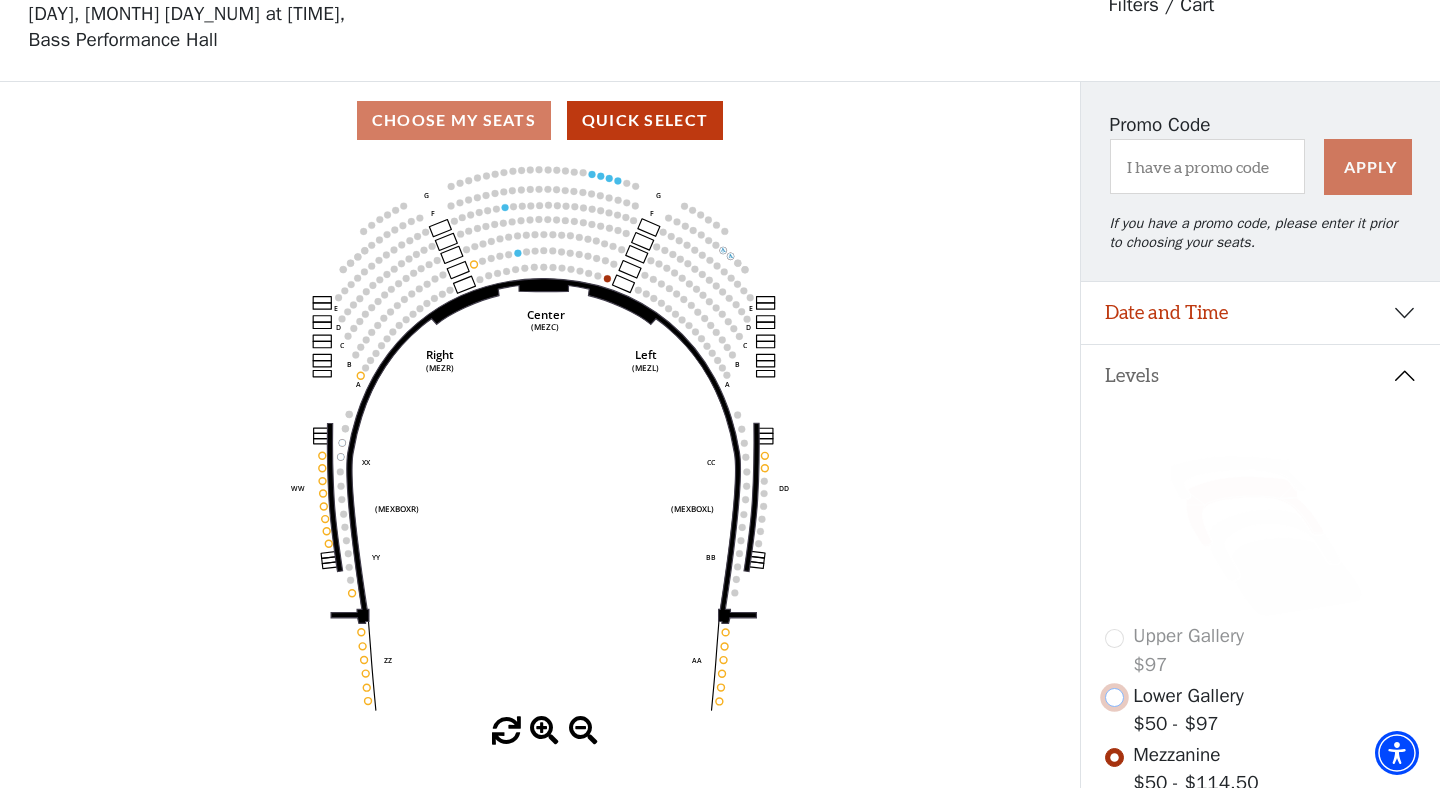 click at bounding box center [1114, 697] 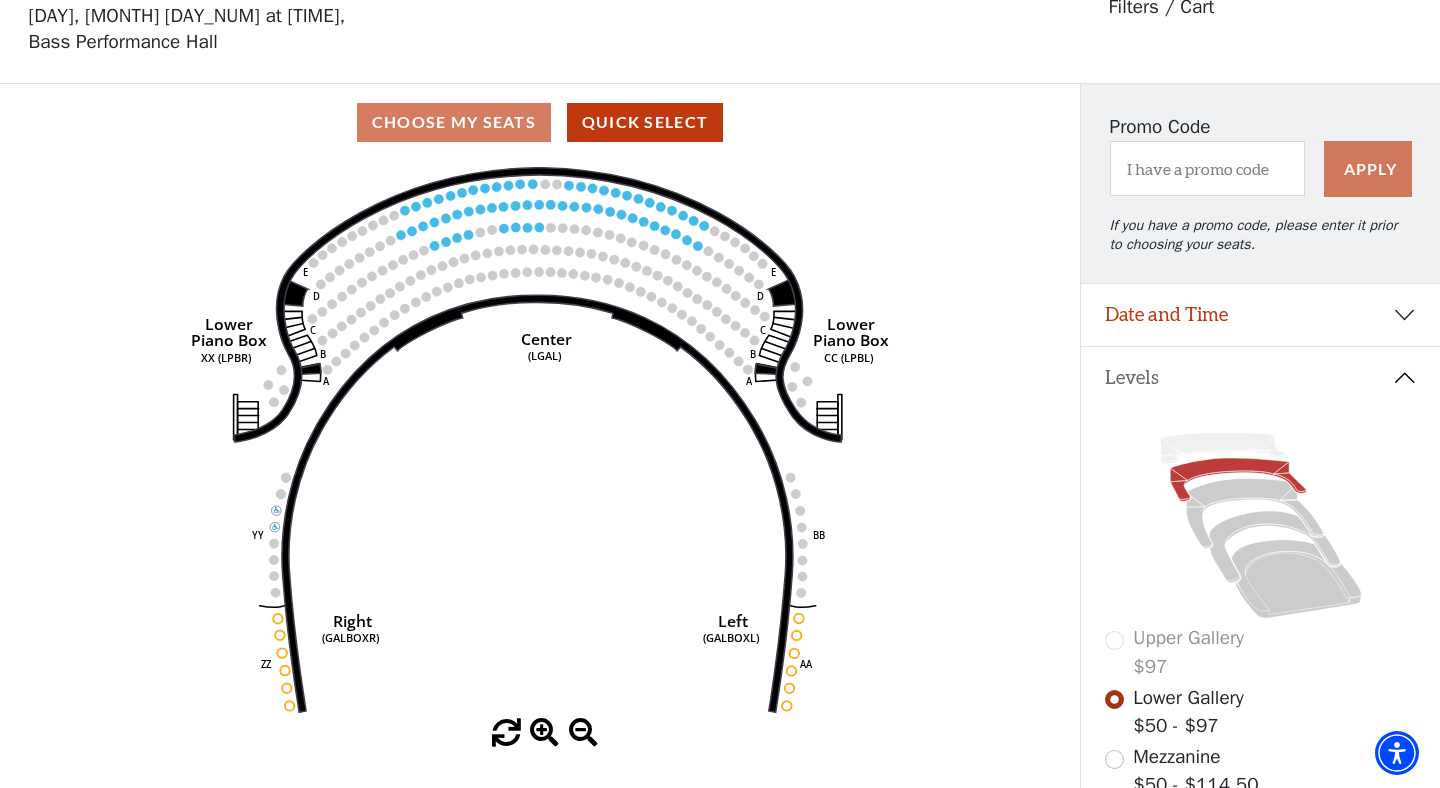 scroll, scrollTop: 92, scrollLeft: 0, axis: vertical 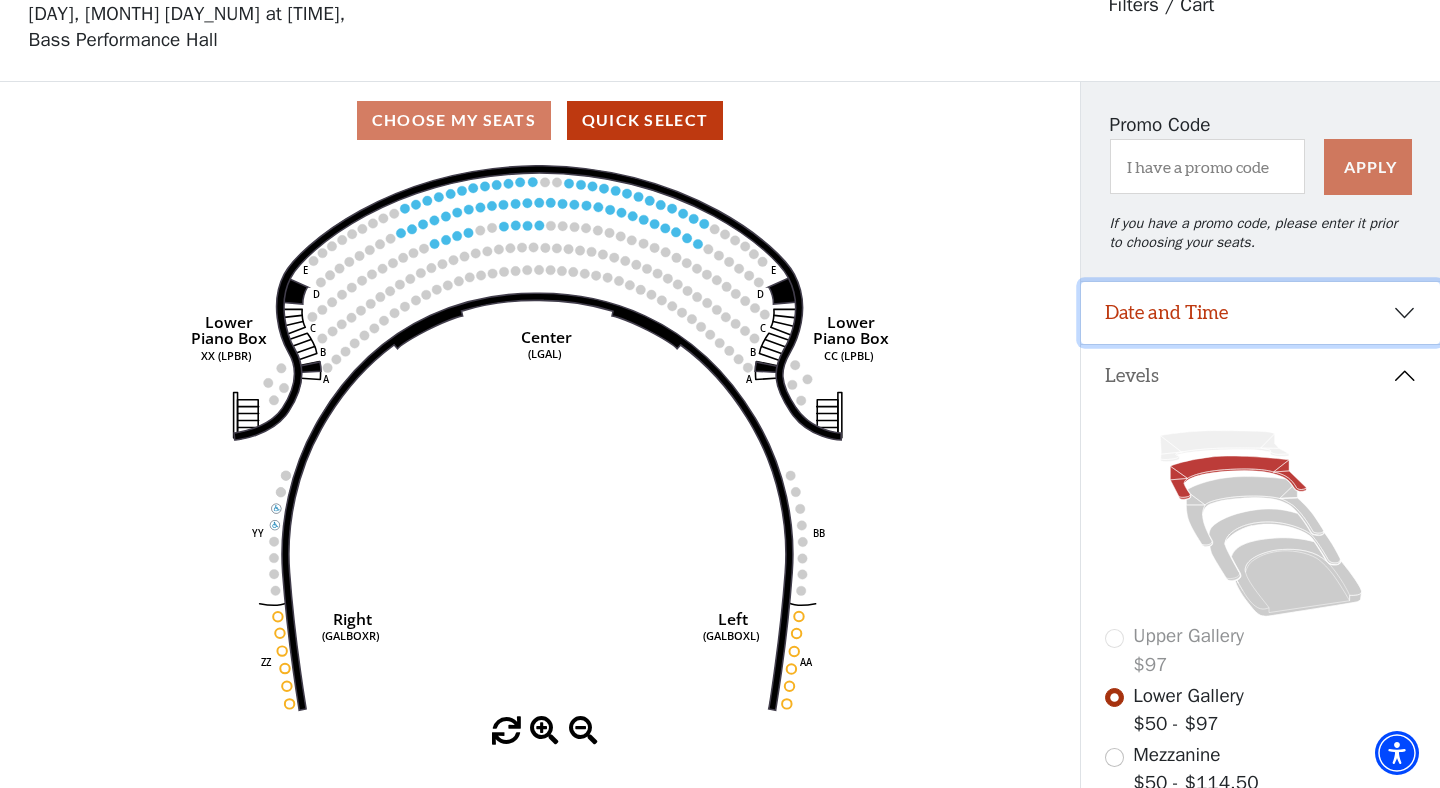 click on "Date and Time" at bounding box center (1260, 313) 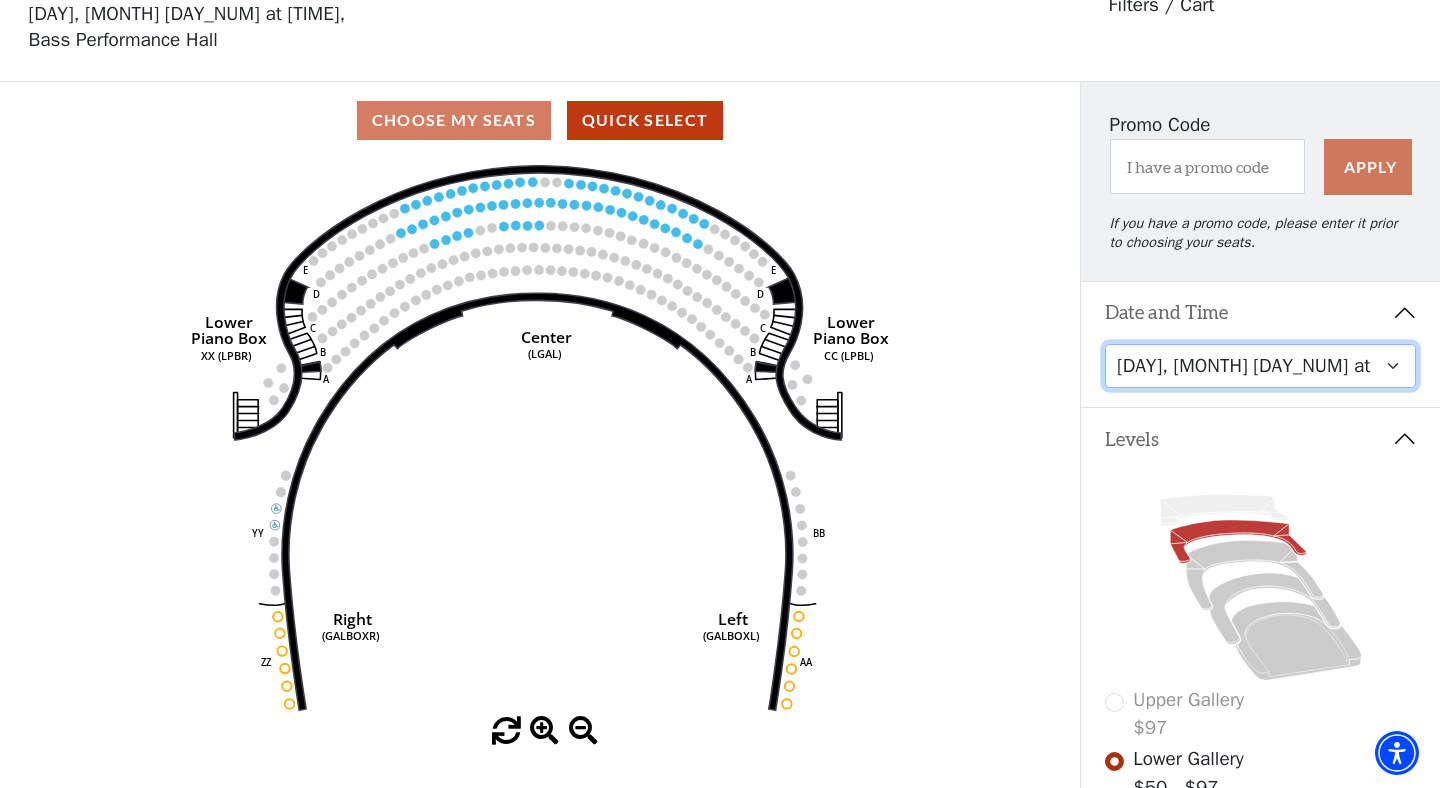 click on "Thursday, November 13 at 1:30 PM Wednesday, November 12 at 7:30 PM Thursday, November 13 at 7:30 PM Friday, November 14 at 7:30 PM Saturday, November 15 at 1:30 PM Saturday, November 15 at 7:30 PM Sunday, November 16 at 1:30 PM Sunday, November 16 at 6:30 PM" at bounding box center (1261, 366) 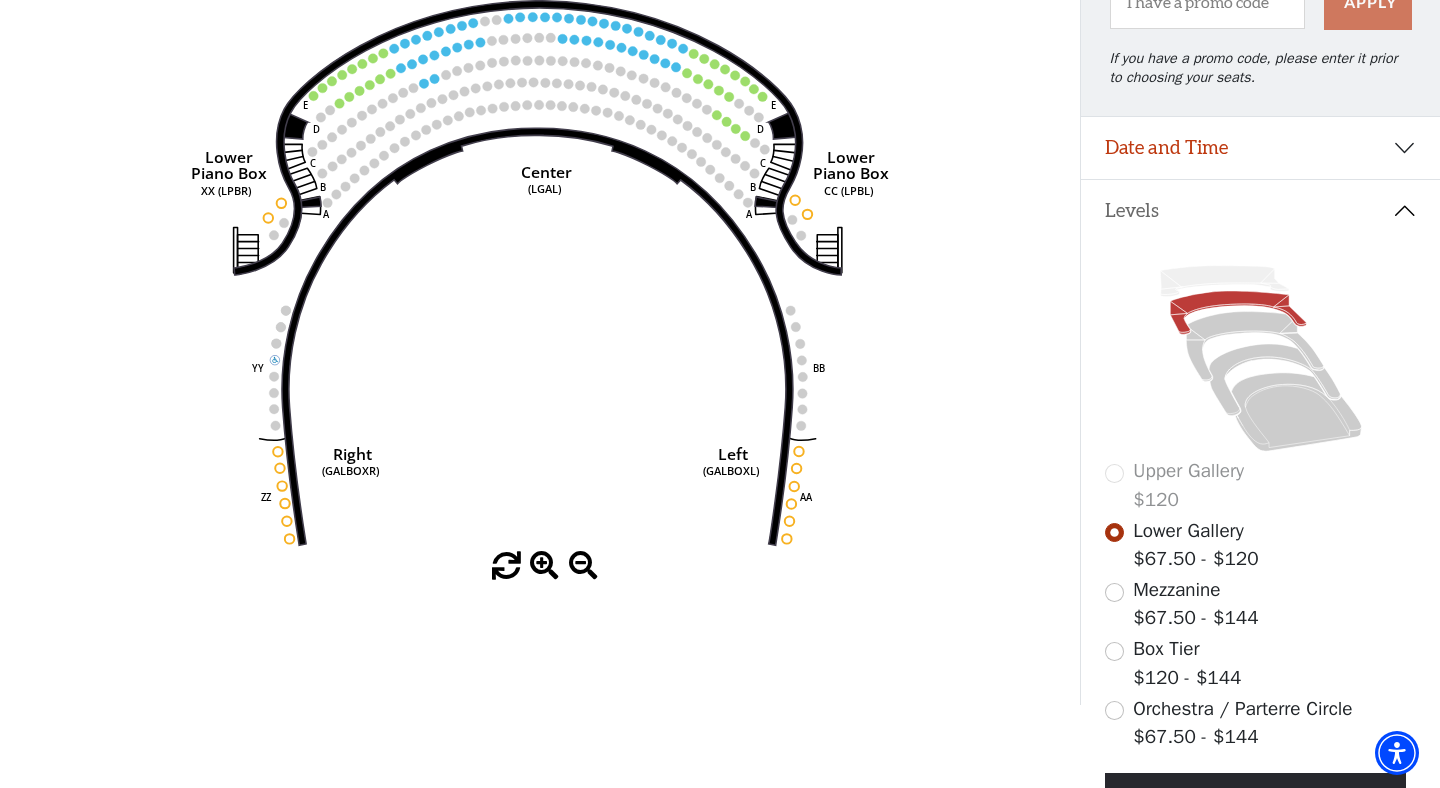 scroll, scrollTop: 255, scrollLeft: 0, axis: vertical 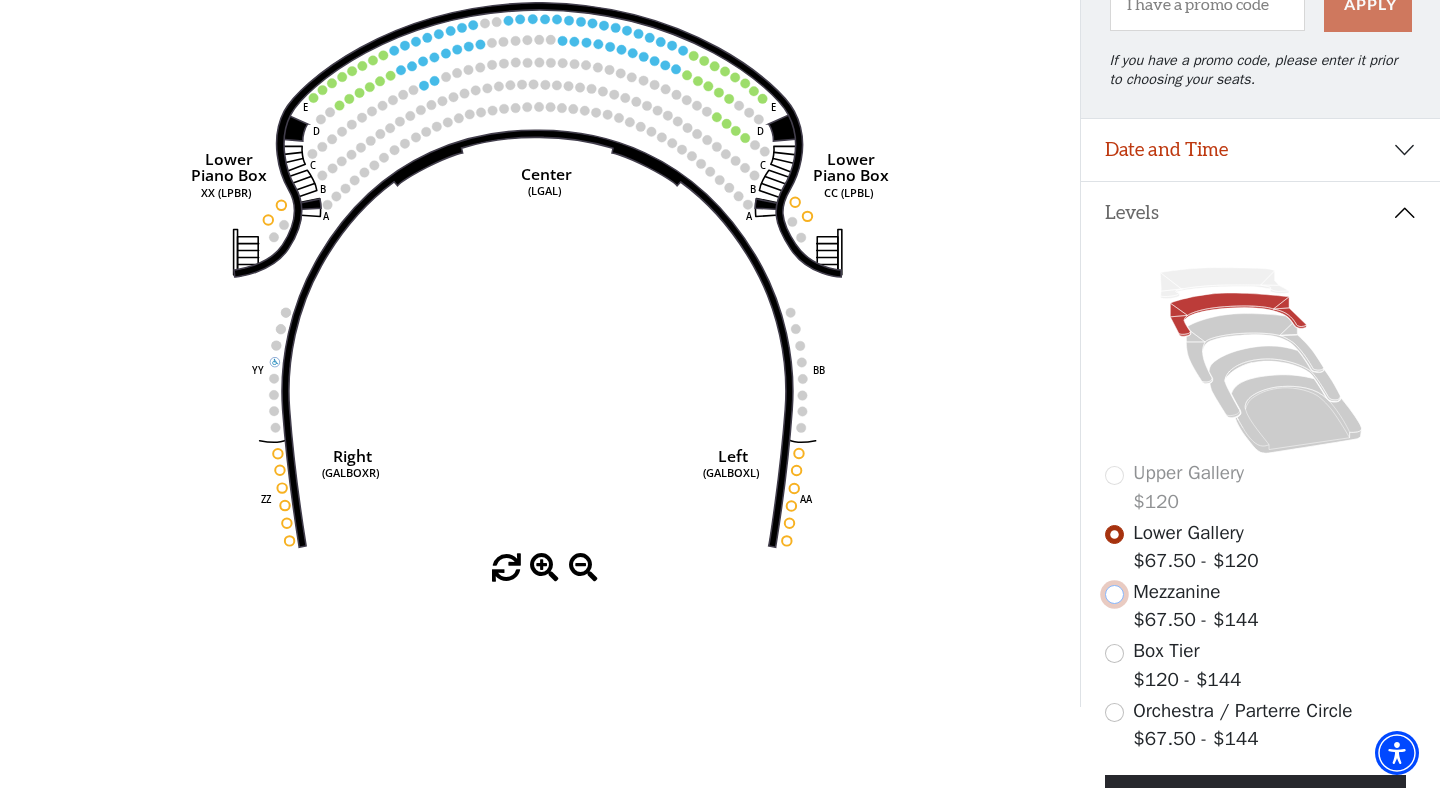 click at bounding box center [1114, 594] 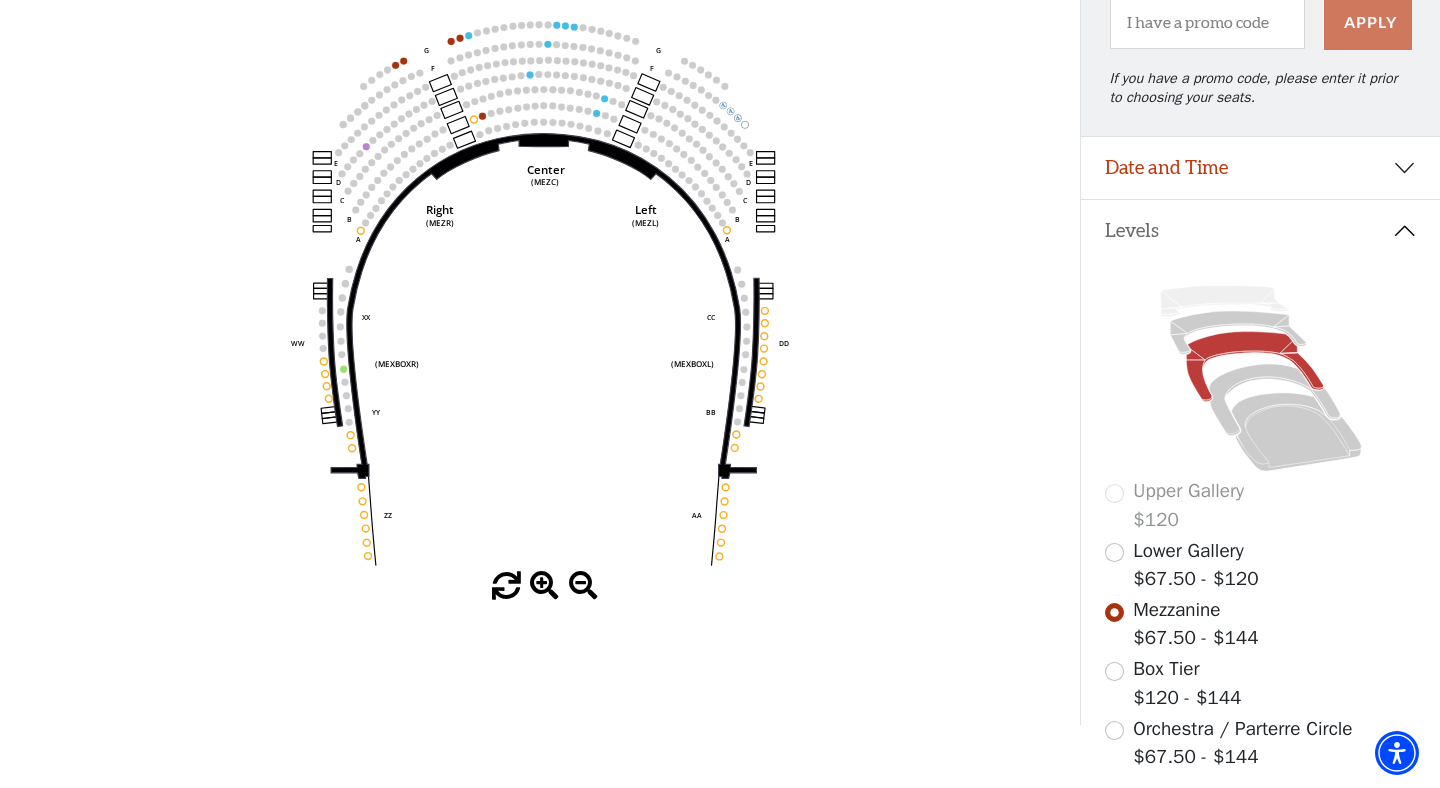 scroll, scrollTop: 238, scrollLeft: 0, axis: vertical 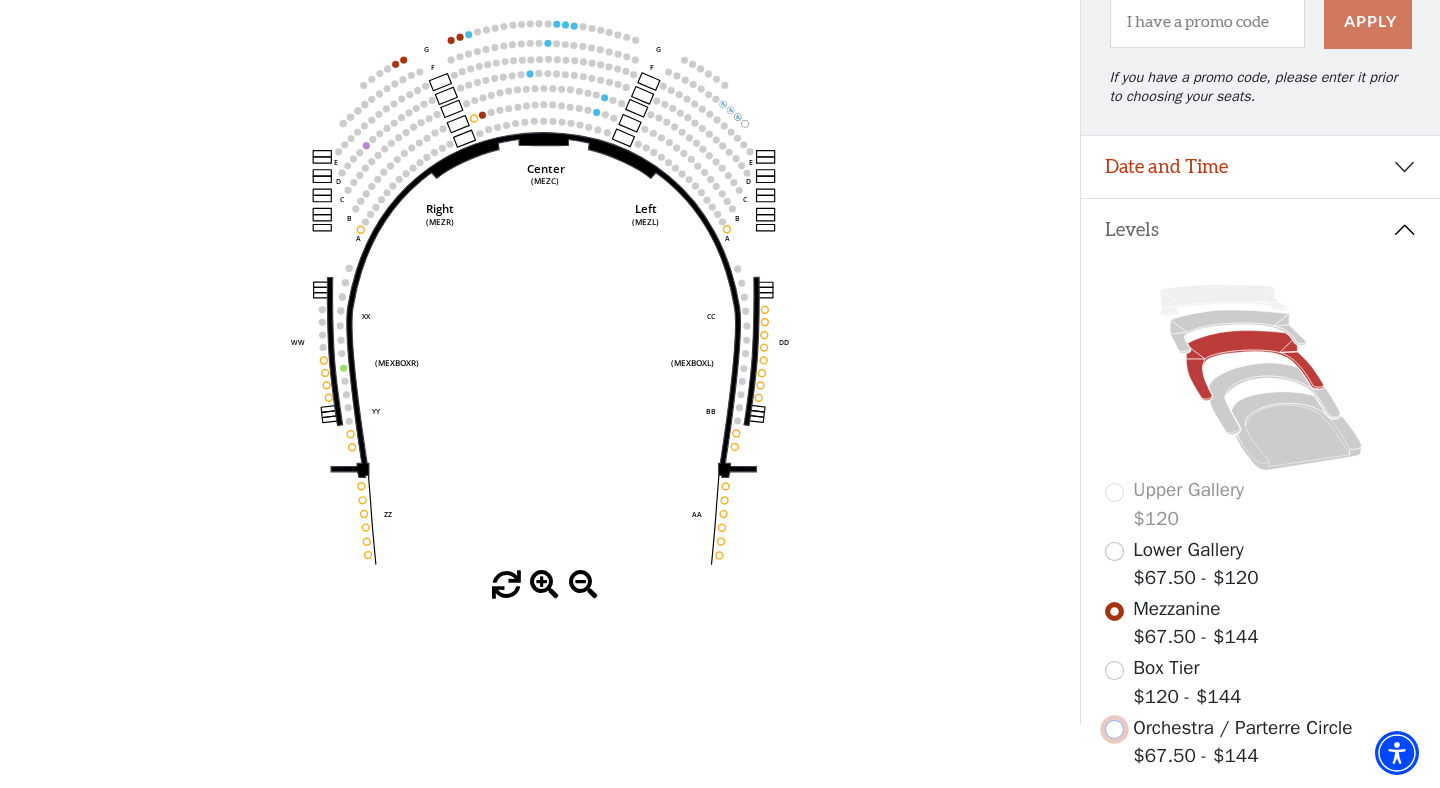 click at bounding box center [1114, 729] 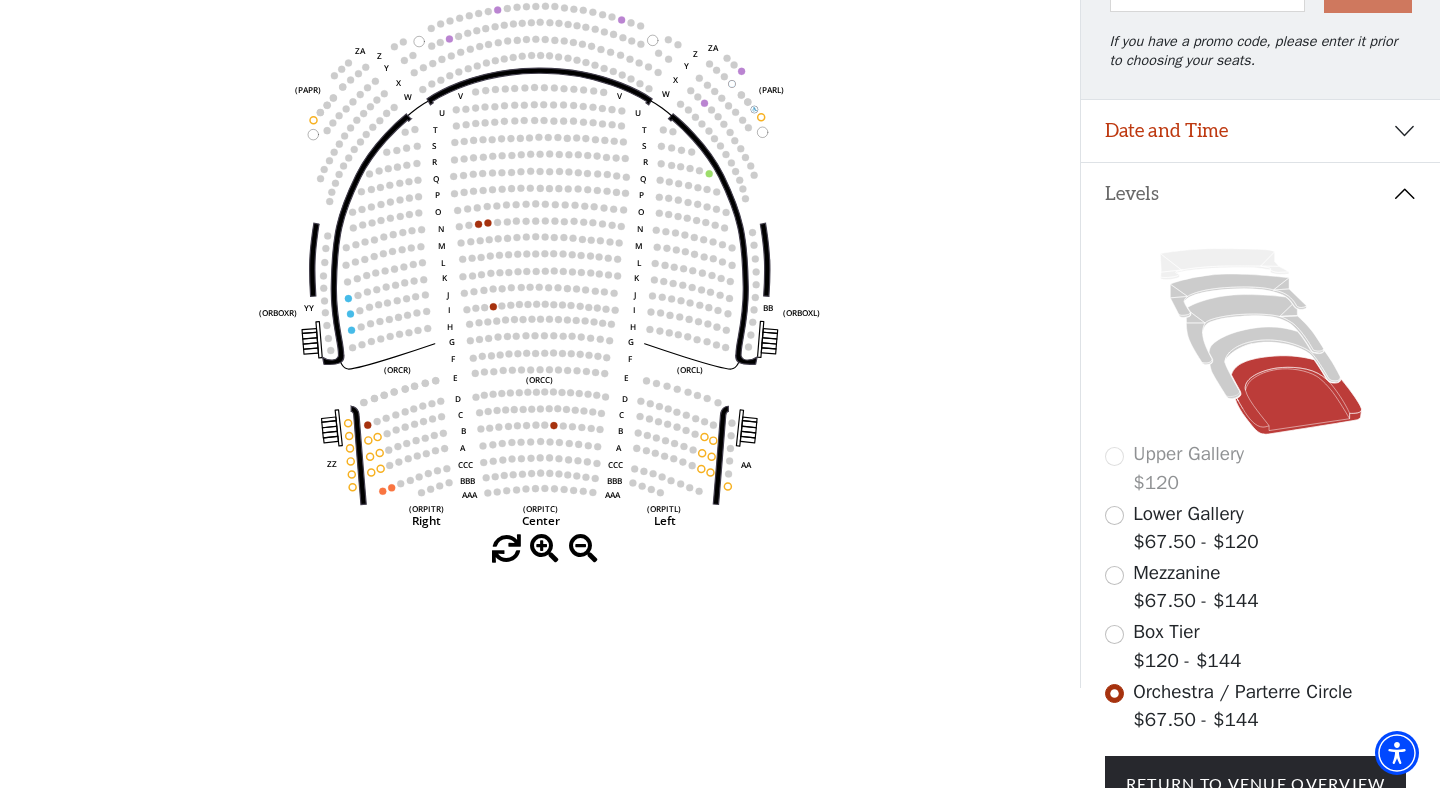 scroll, scrollTop: 269, scrollLeft: 0, axis: vertical 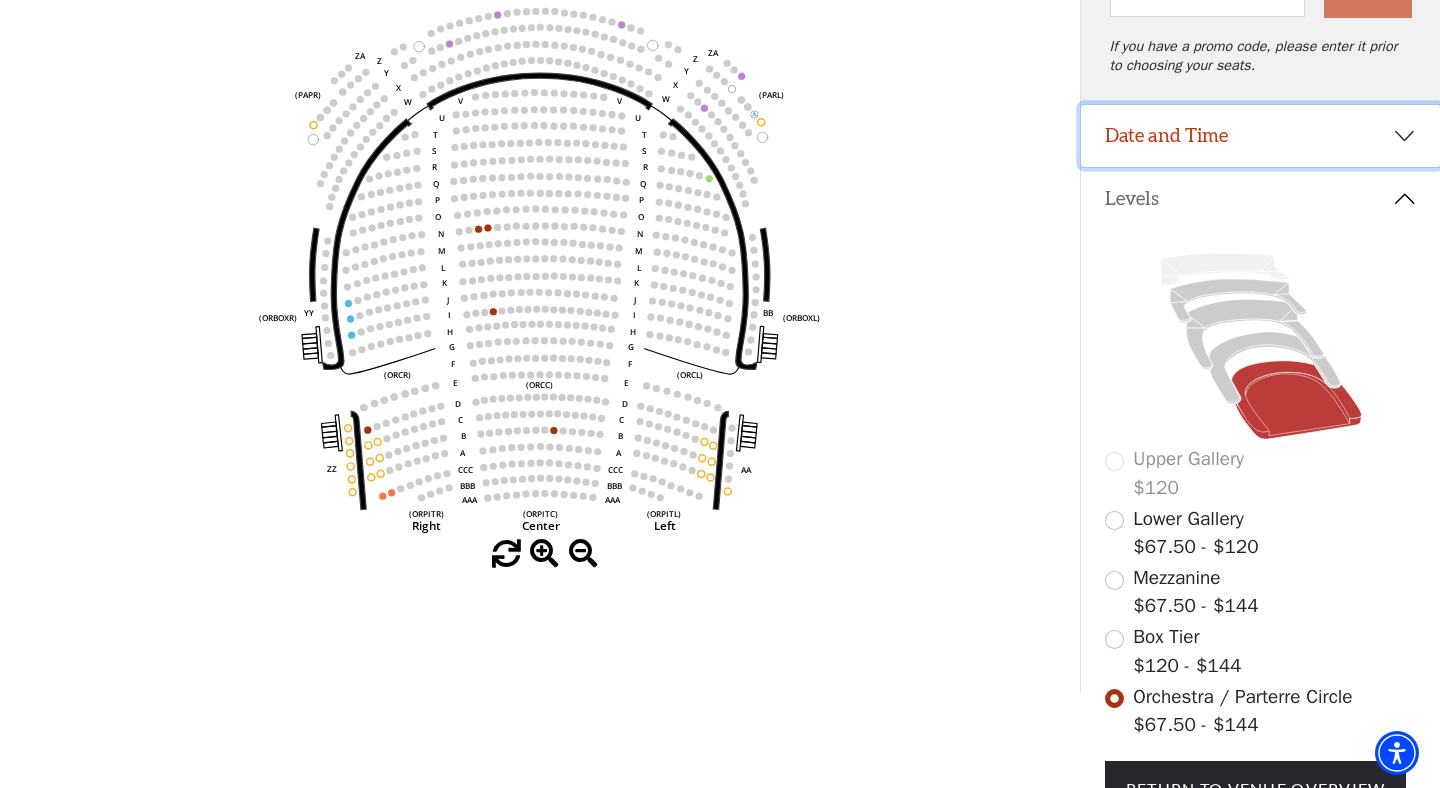 click on "Date and Time" at bounding box center [1260, 136] 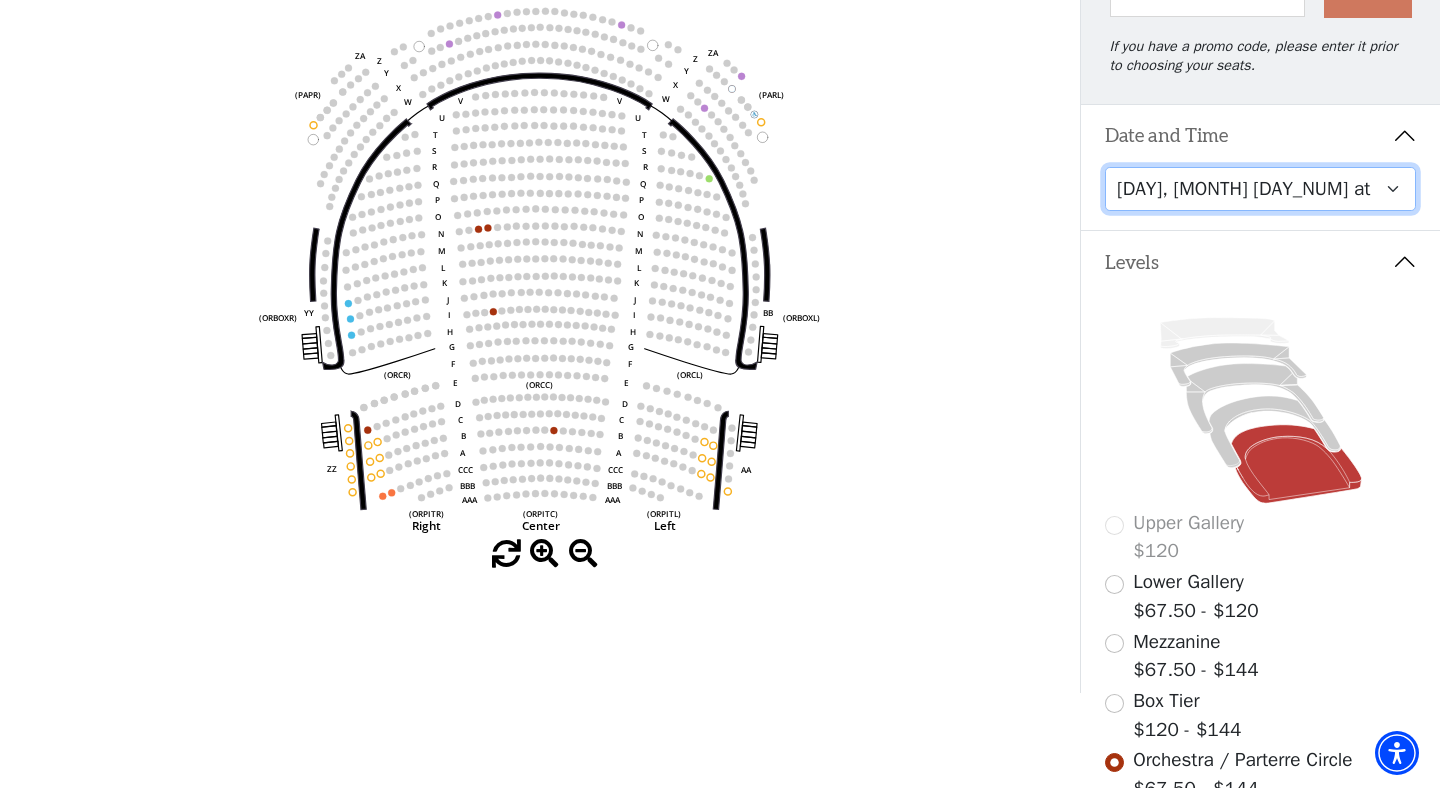 click on "Thursday, November 13 at 1:30 PM Wednesday, November 12 at 7:30 PM Thursday, November 13 at 7:30 PM Friday, November 14 at 7:30 PM Saturday, November 15 at 1:30 PM Saturday, November 15 at 7:30 PM Sunday, November 16 at 1:30 PM Sunday, November 16 at 6:30 PM" at bounding box center [1261, 189] 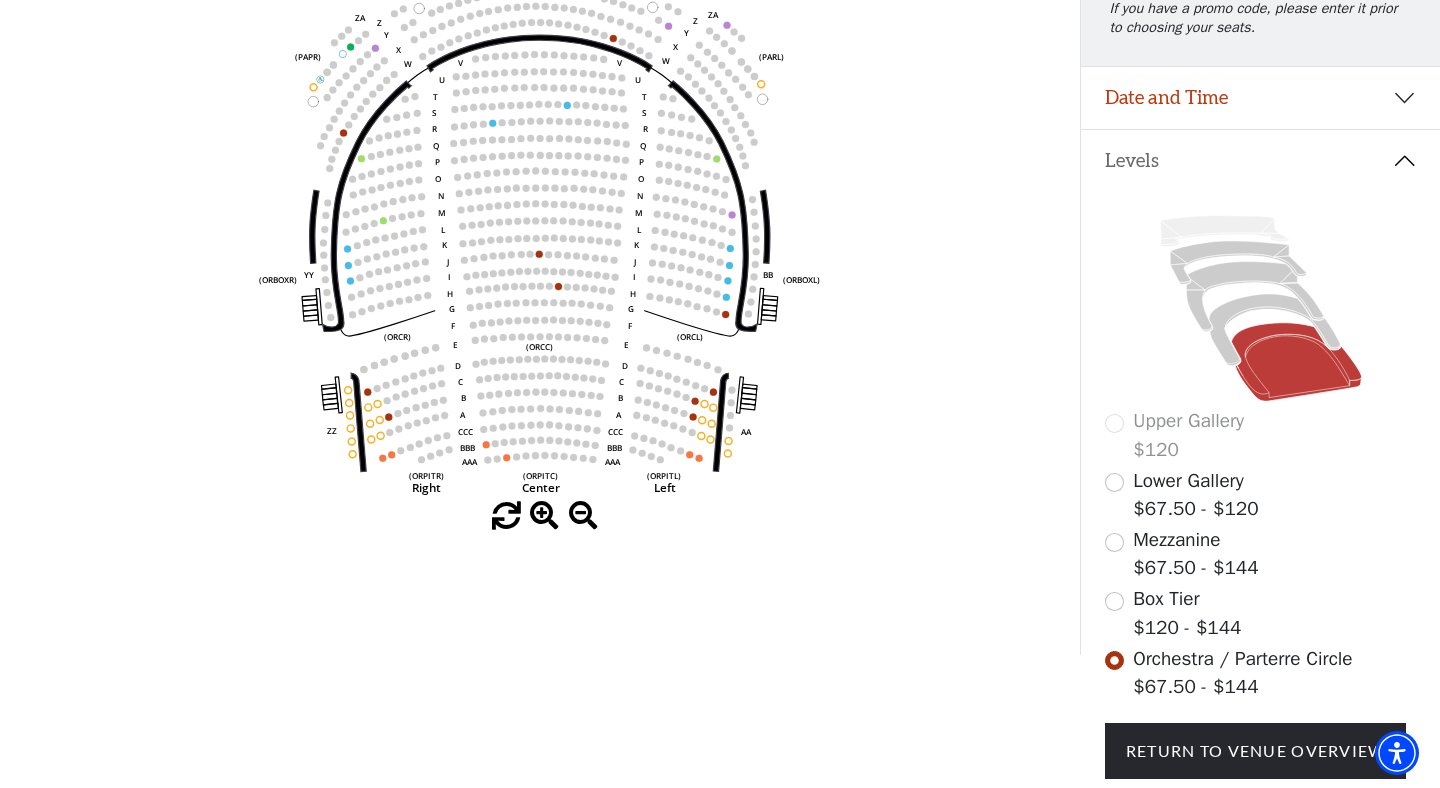 scroll, scrollTop: 330, scrollLeft: 0, axis: vertical 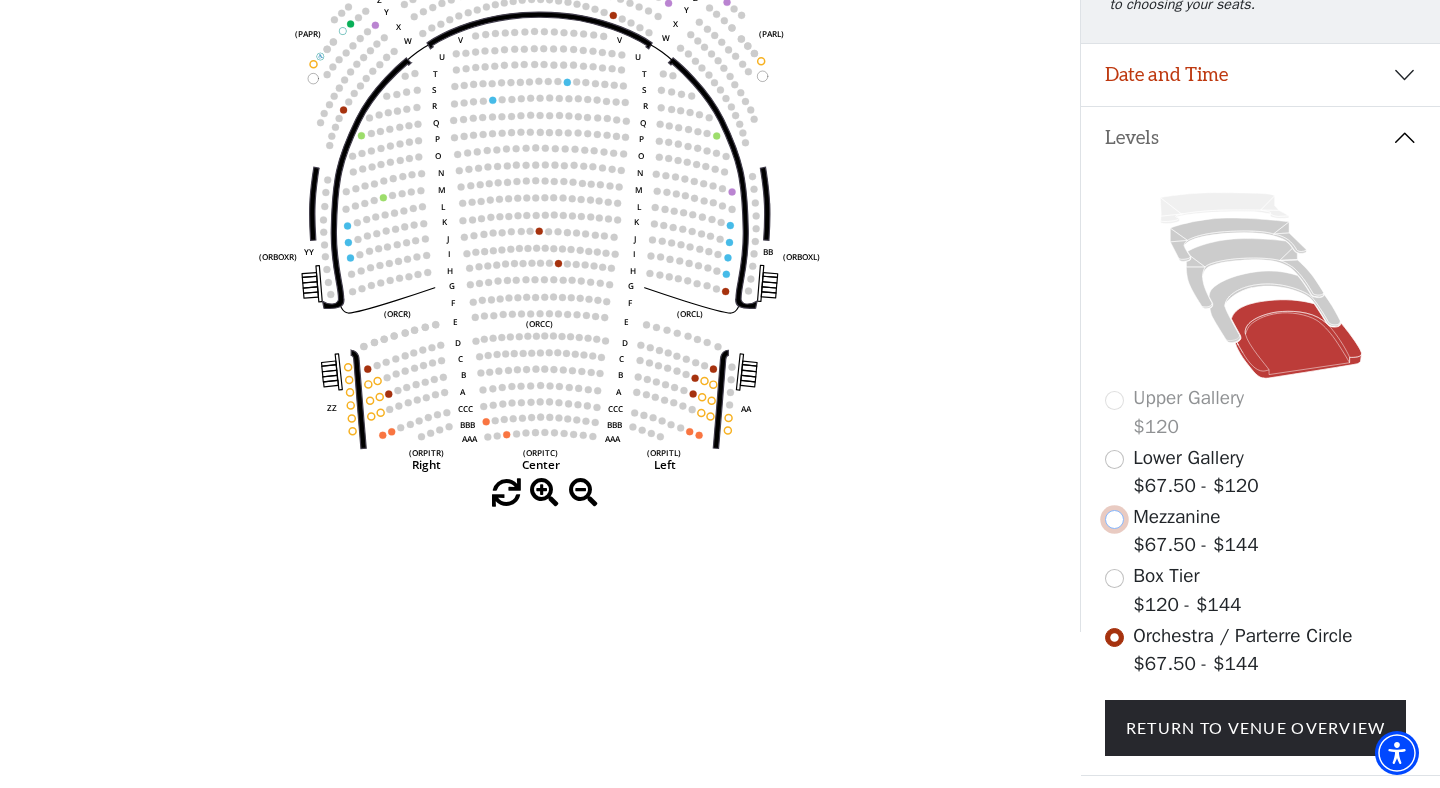 click at bounding box center (1114, 519) 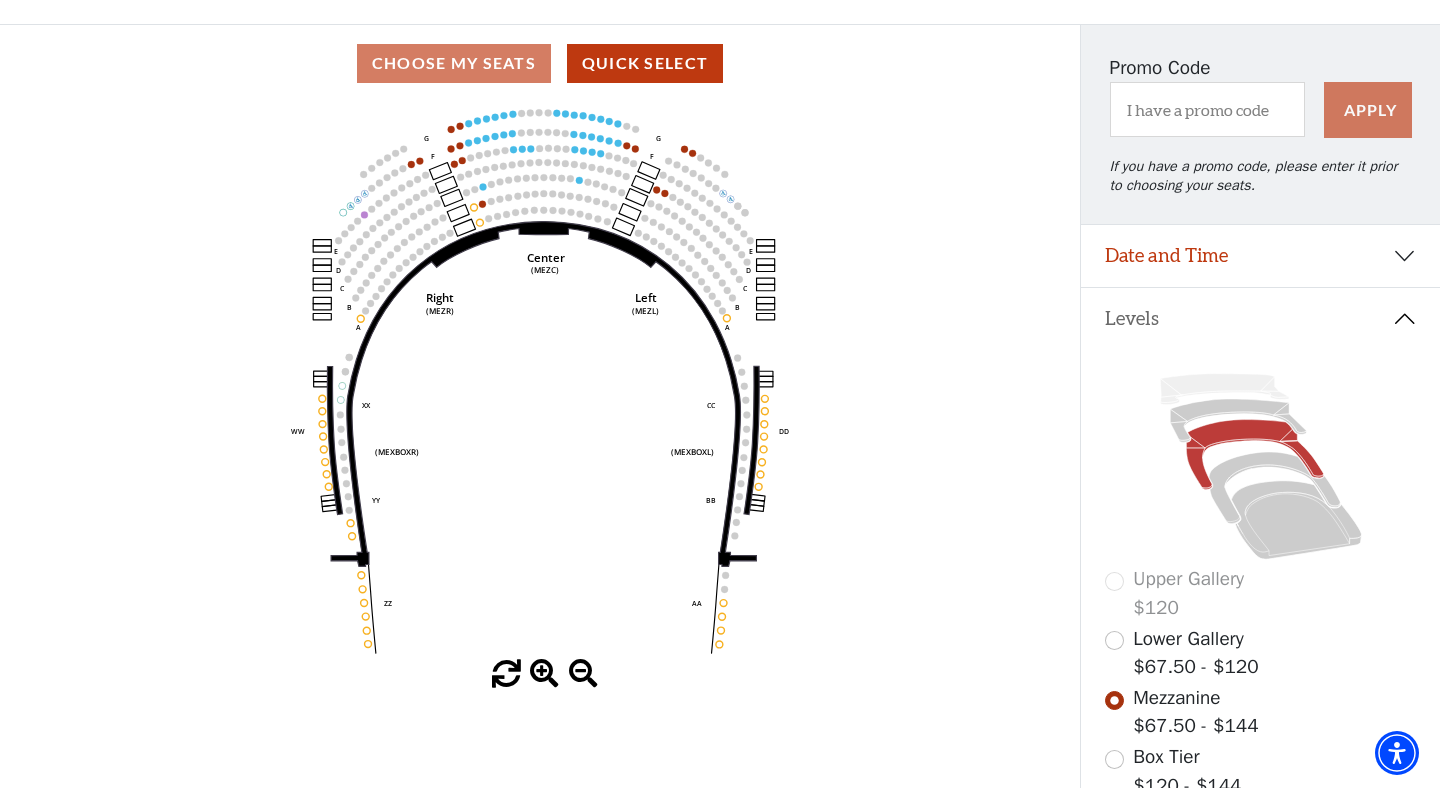 scroll, scrollTop: 156, scrollLeft: 0, axis: vertical 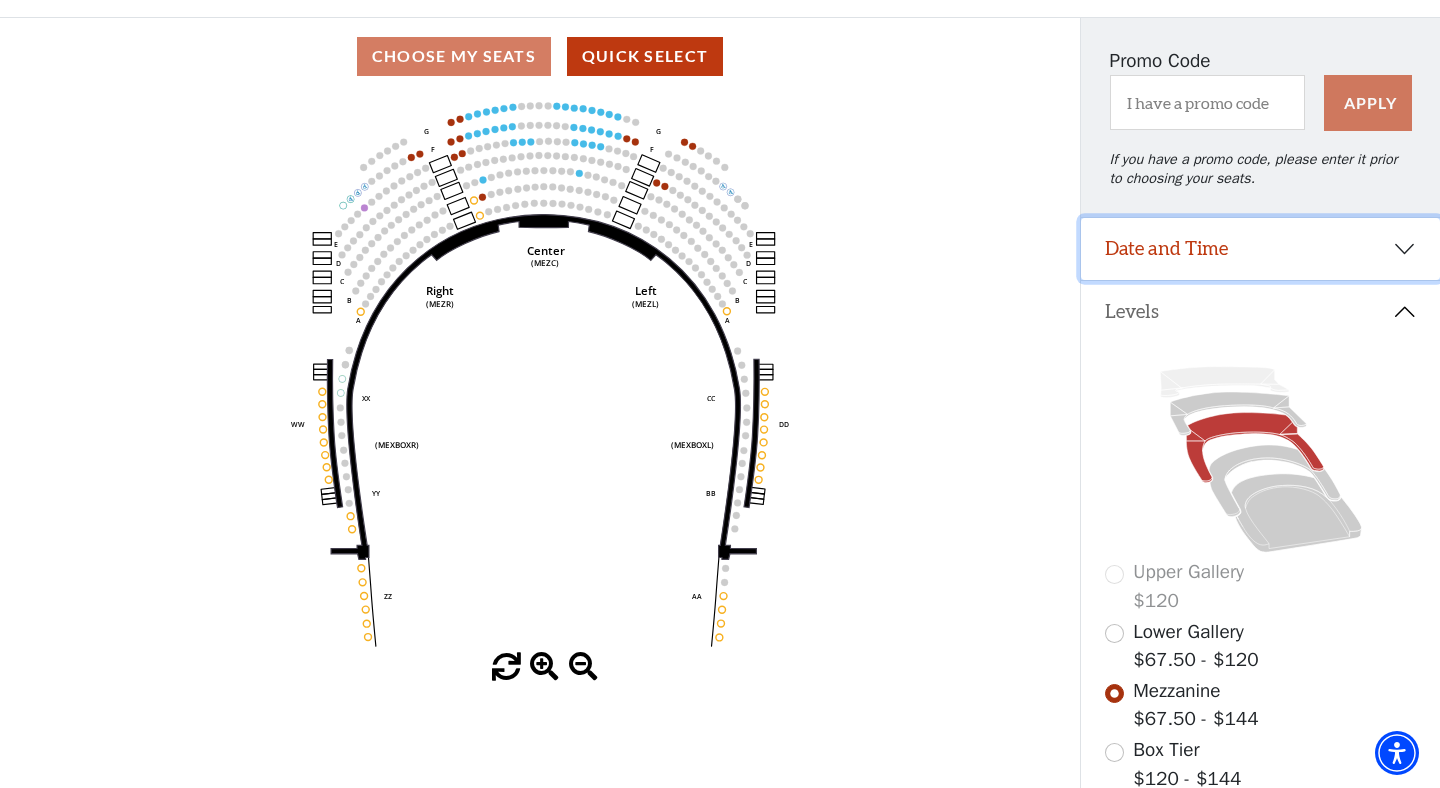 click on "Date and Time" at bounding box center (1260, 249) 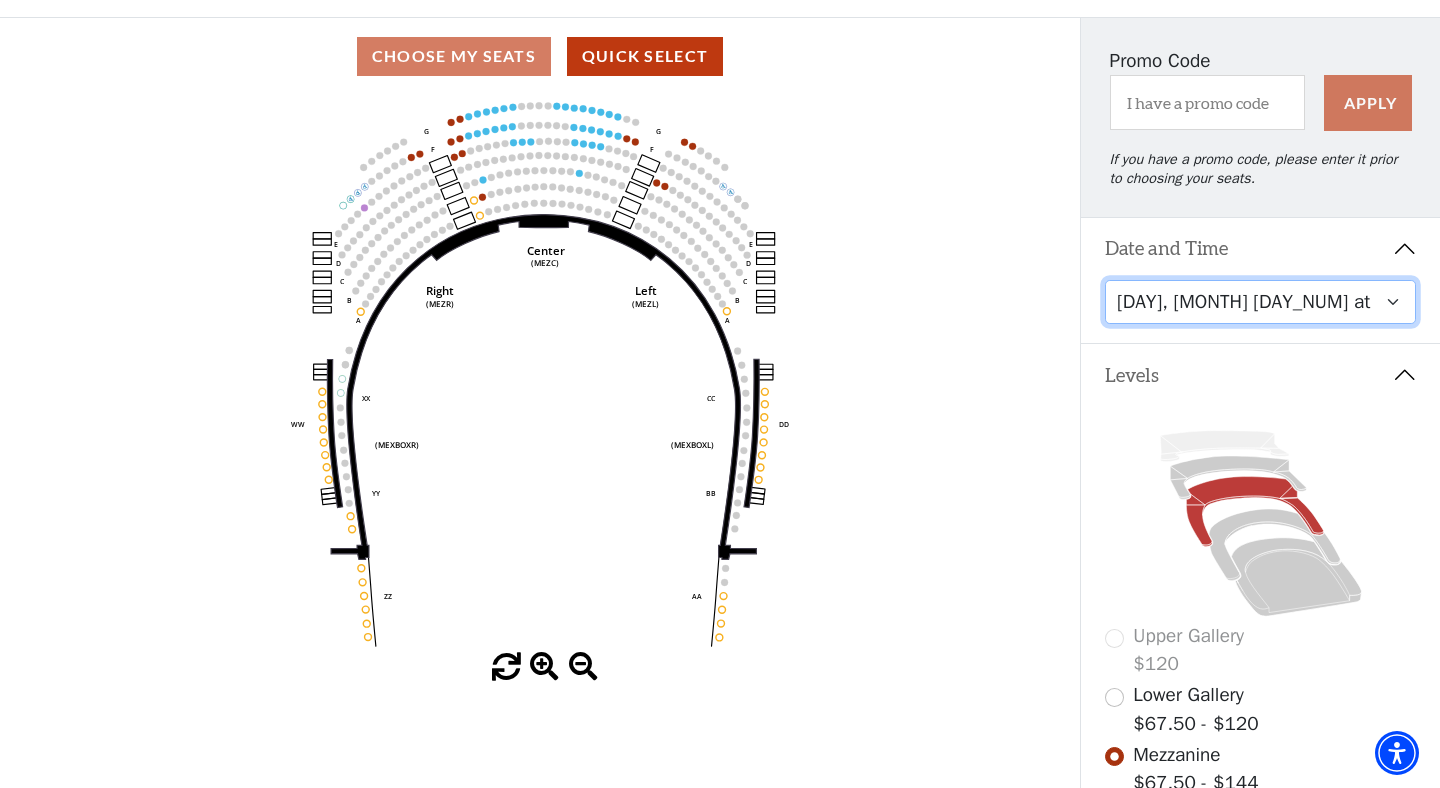 click on "Thursday, November 13 at 1:30 PM Wednesday, November 12 at 7:30 PM Thursday, November 13 at 7:30 PM Friday, November 14 at 7:30 PM Saturday, November 15 at 1:30 PM Saturday, November 15 at 7:30 PM Sunday, November 16 at 1:30 PM Sunday, November 16 at 6:30 PM" at bounding box center [1261, 302] 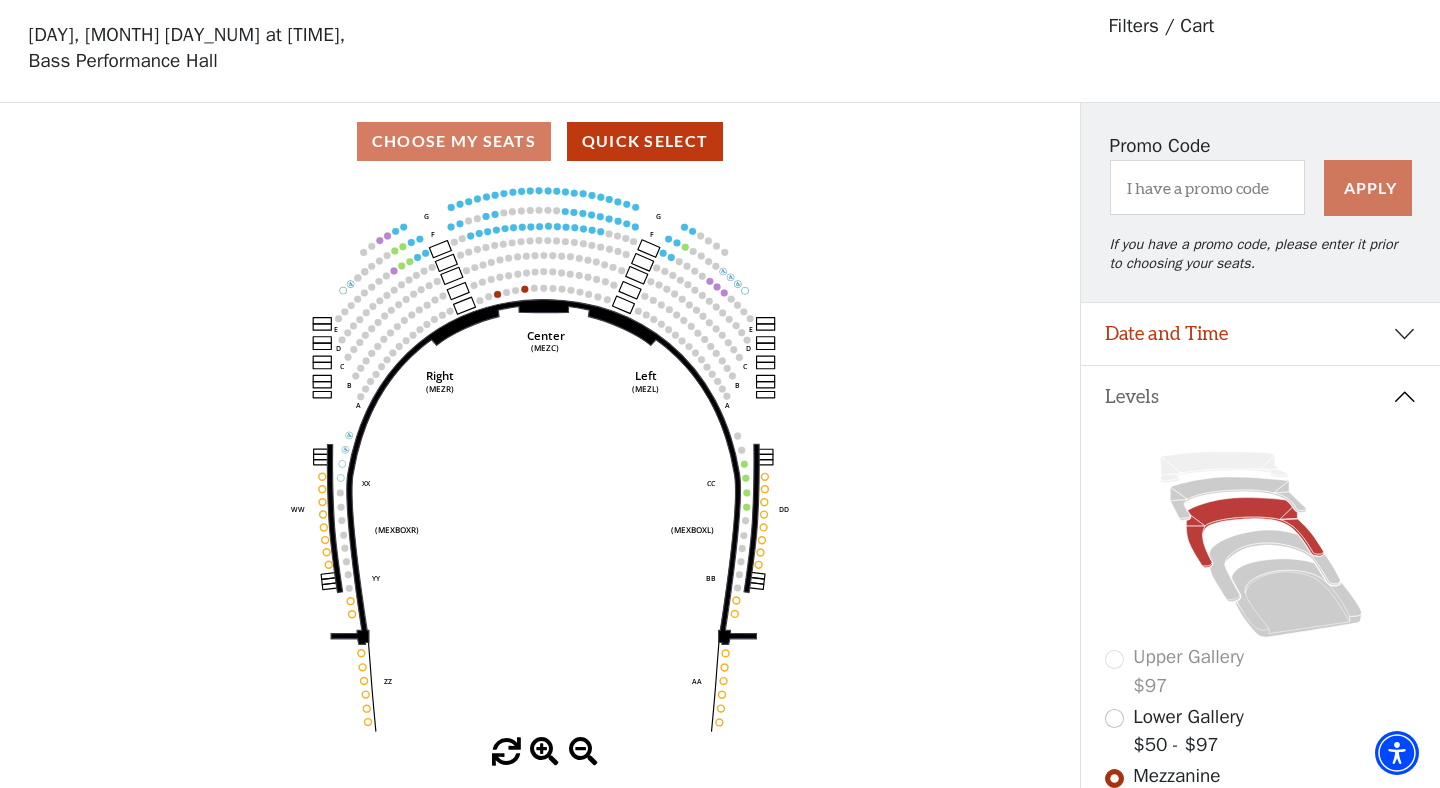scroll, scrollTop: 0, scrollLeft: 0, axis: both 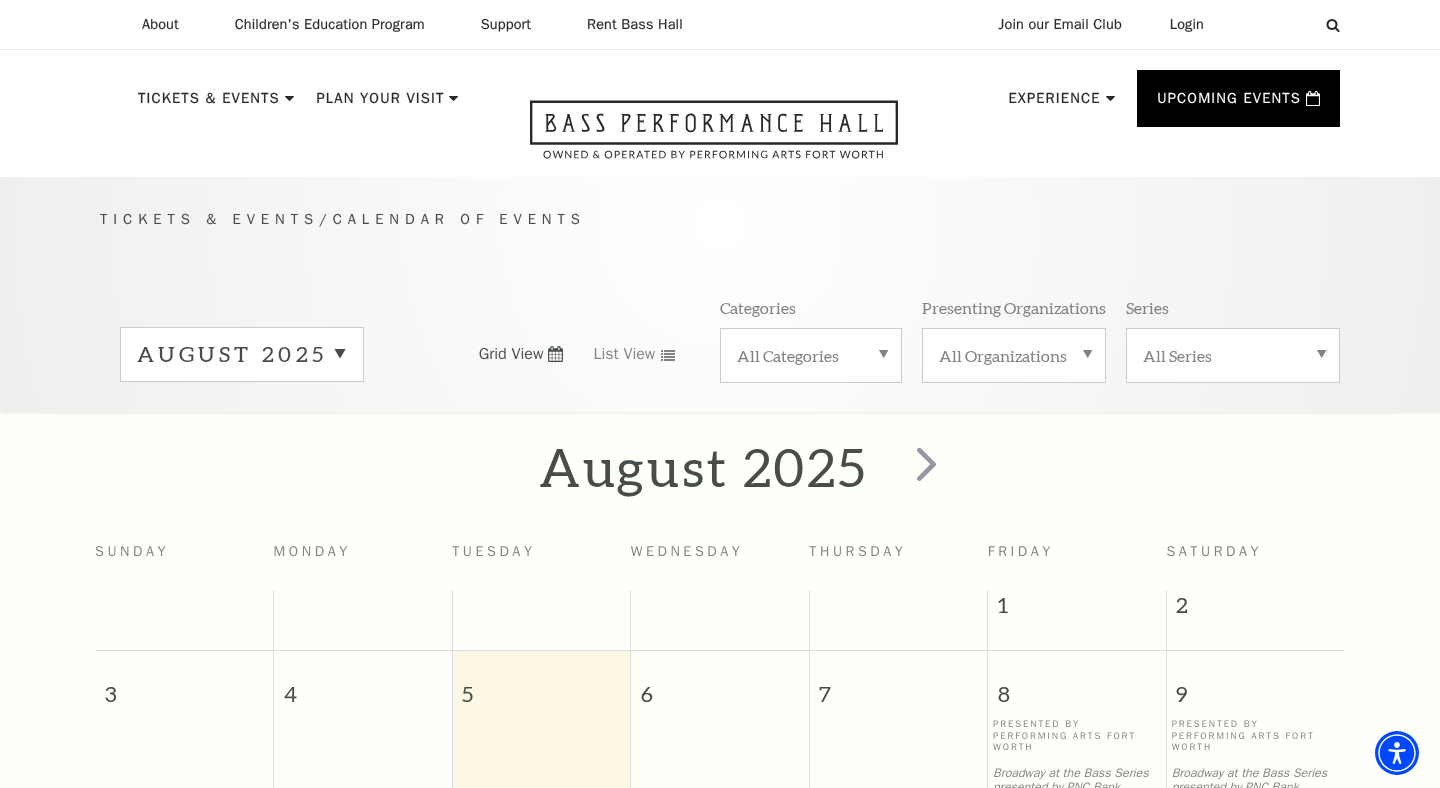 click on "August 2025" at bounding box center [242, 354] 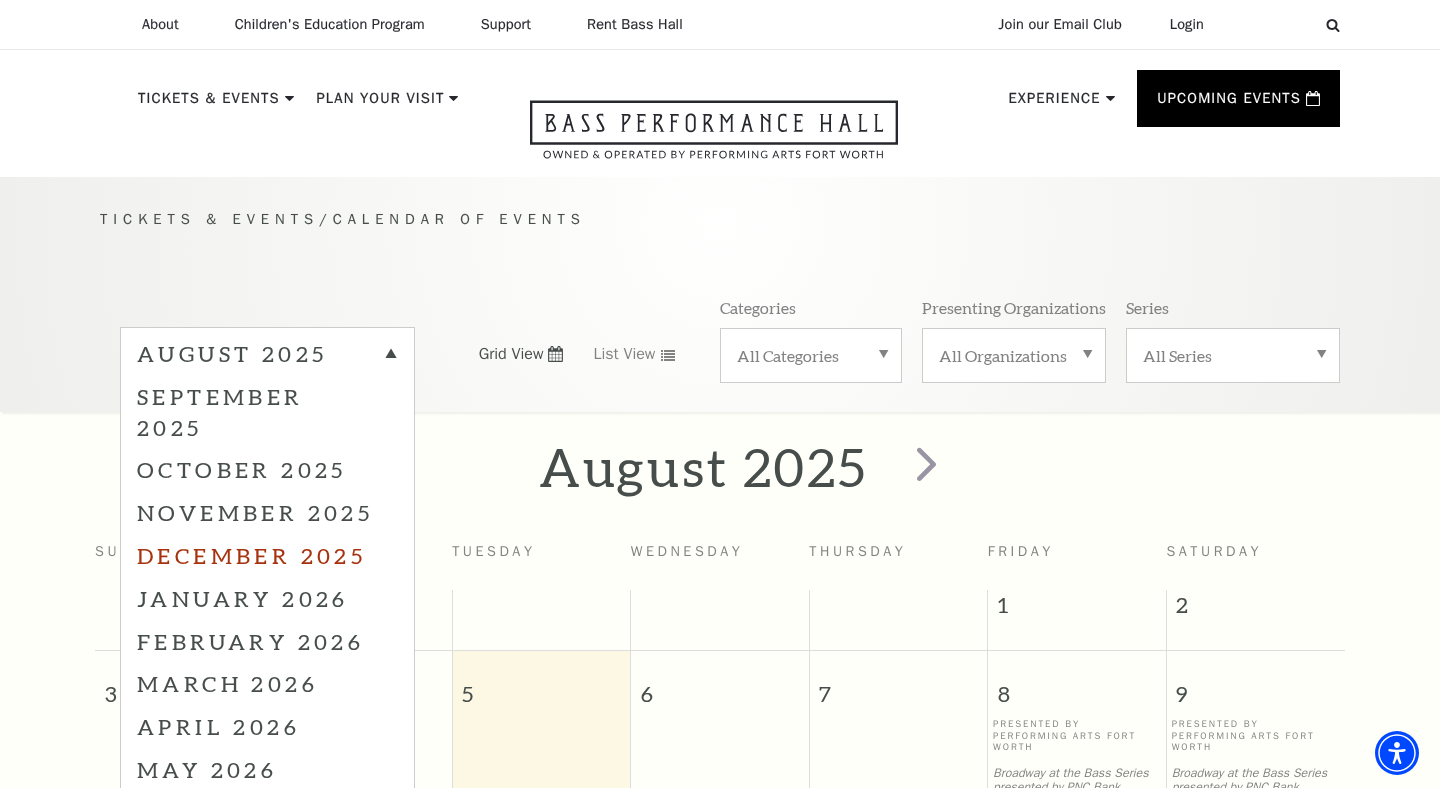 click on "December 2025" at bounding box center [267, 555] 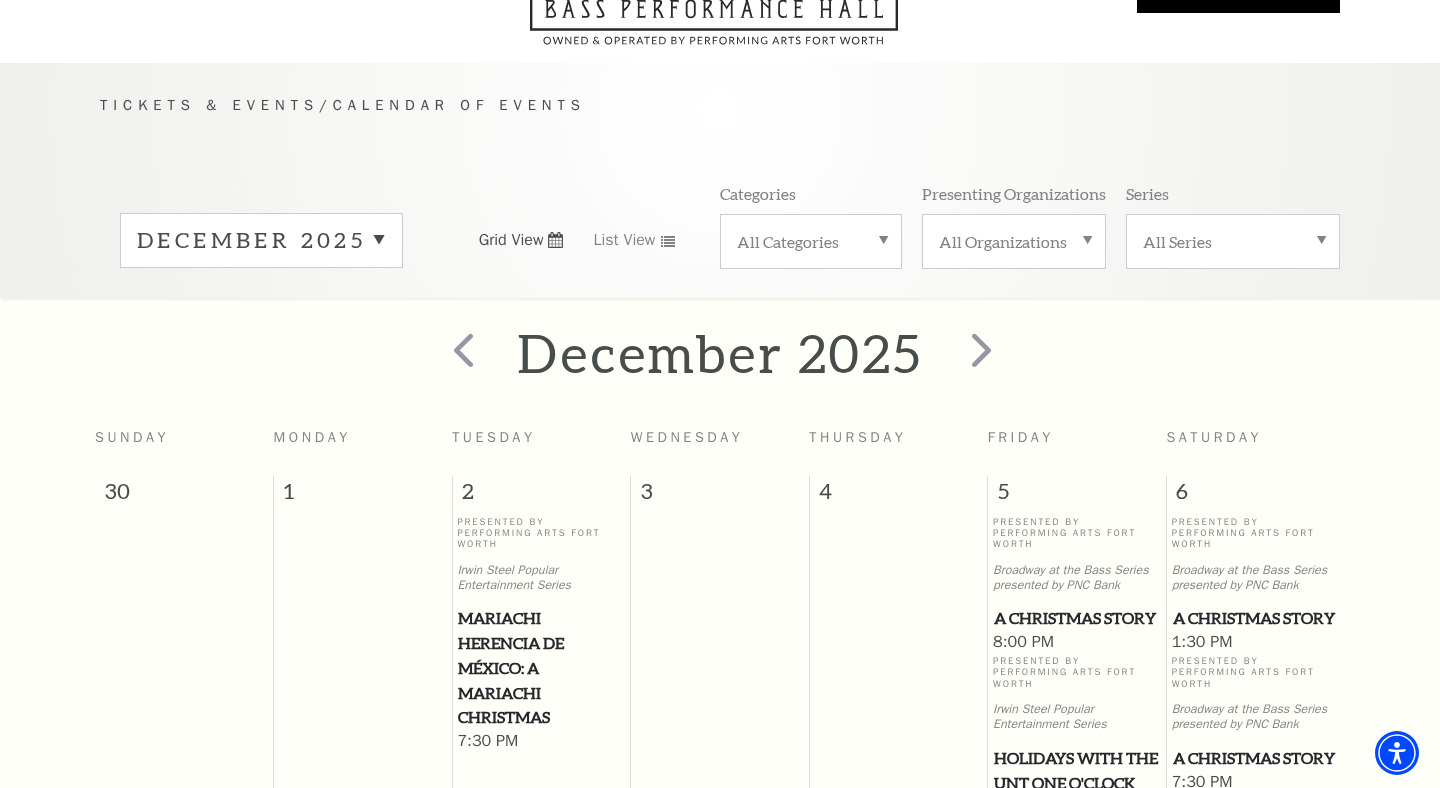 scroll, scrollTop: 0, scrollLeft: 0, axis: both 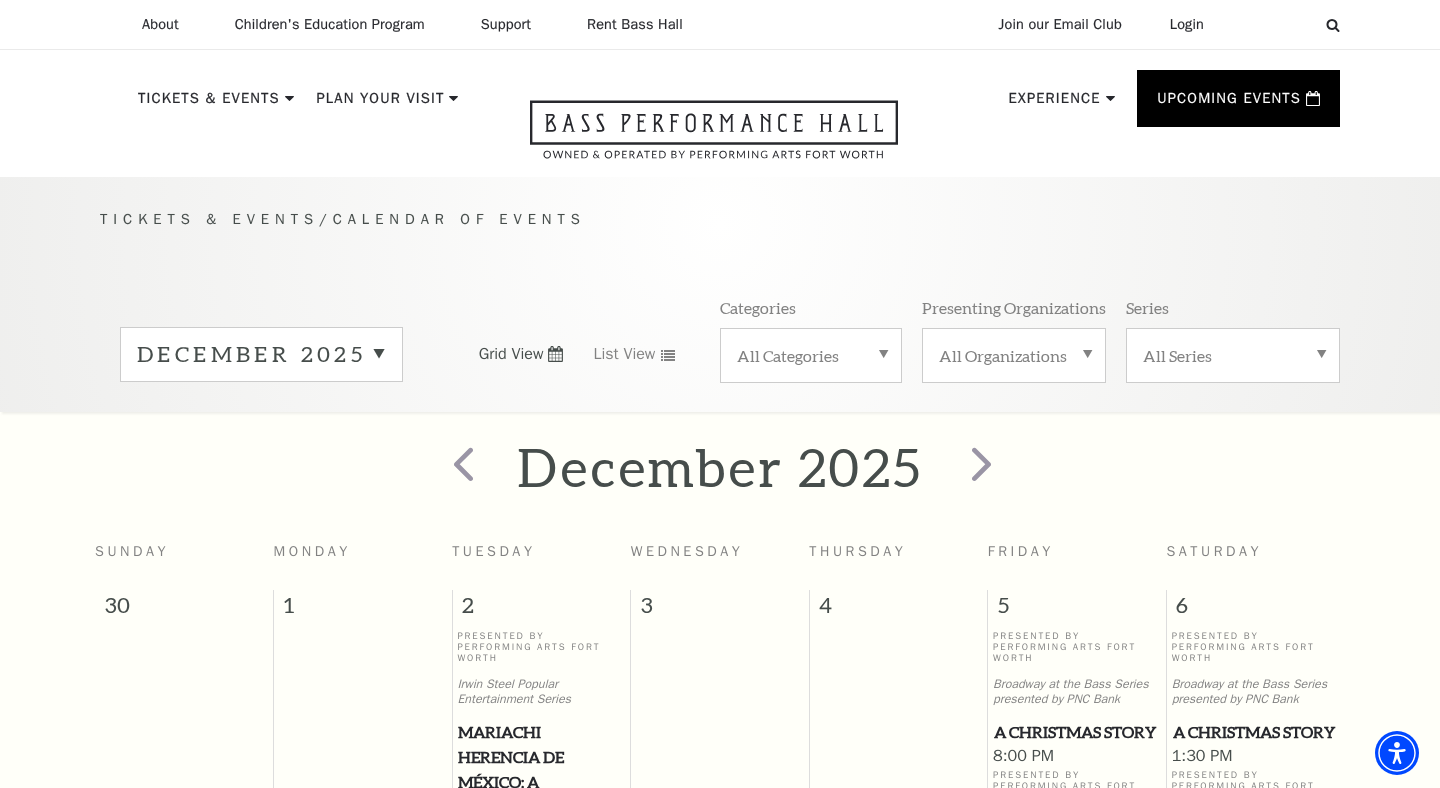 click on "December 2025" at bounding box center (261, 354) 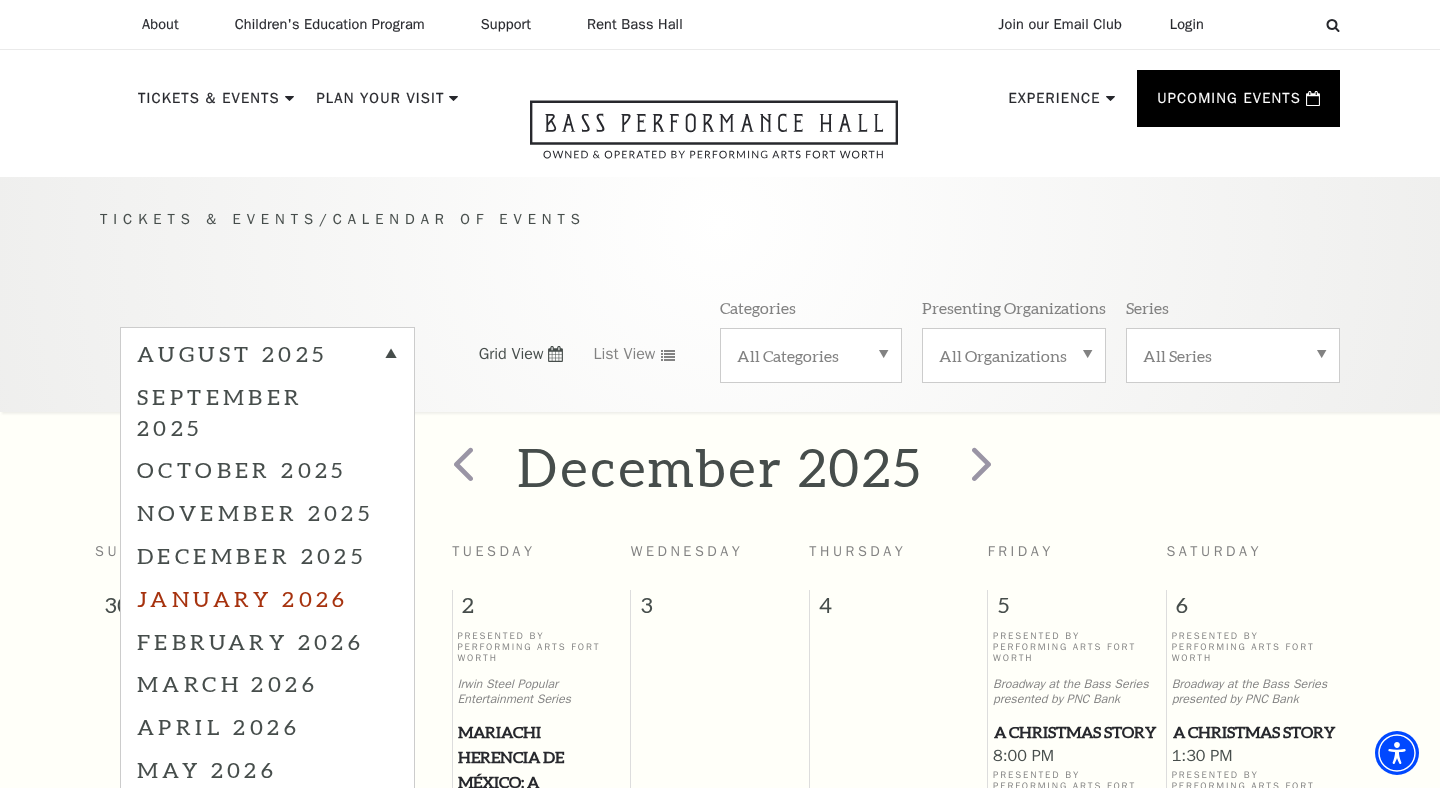 click on "January 2026" at bounding box center [267, 598] 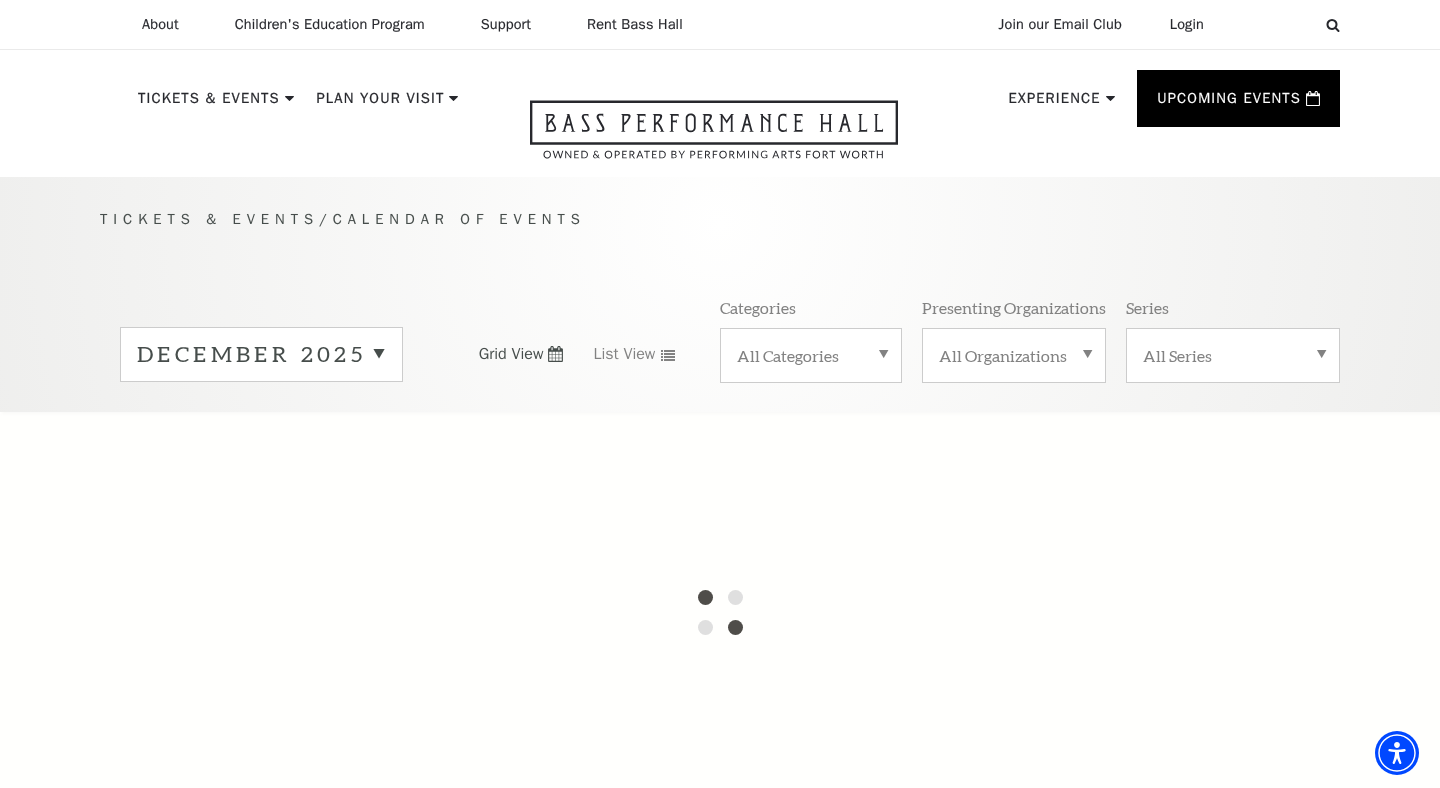 click on "Categories
All Categories
Presenting Organizations
All Organizations
Series
All Series" at bounding box center [1030, 339] 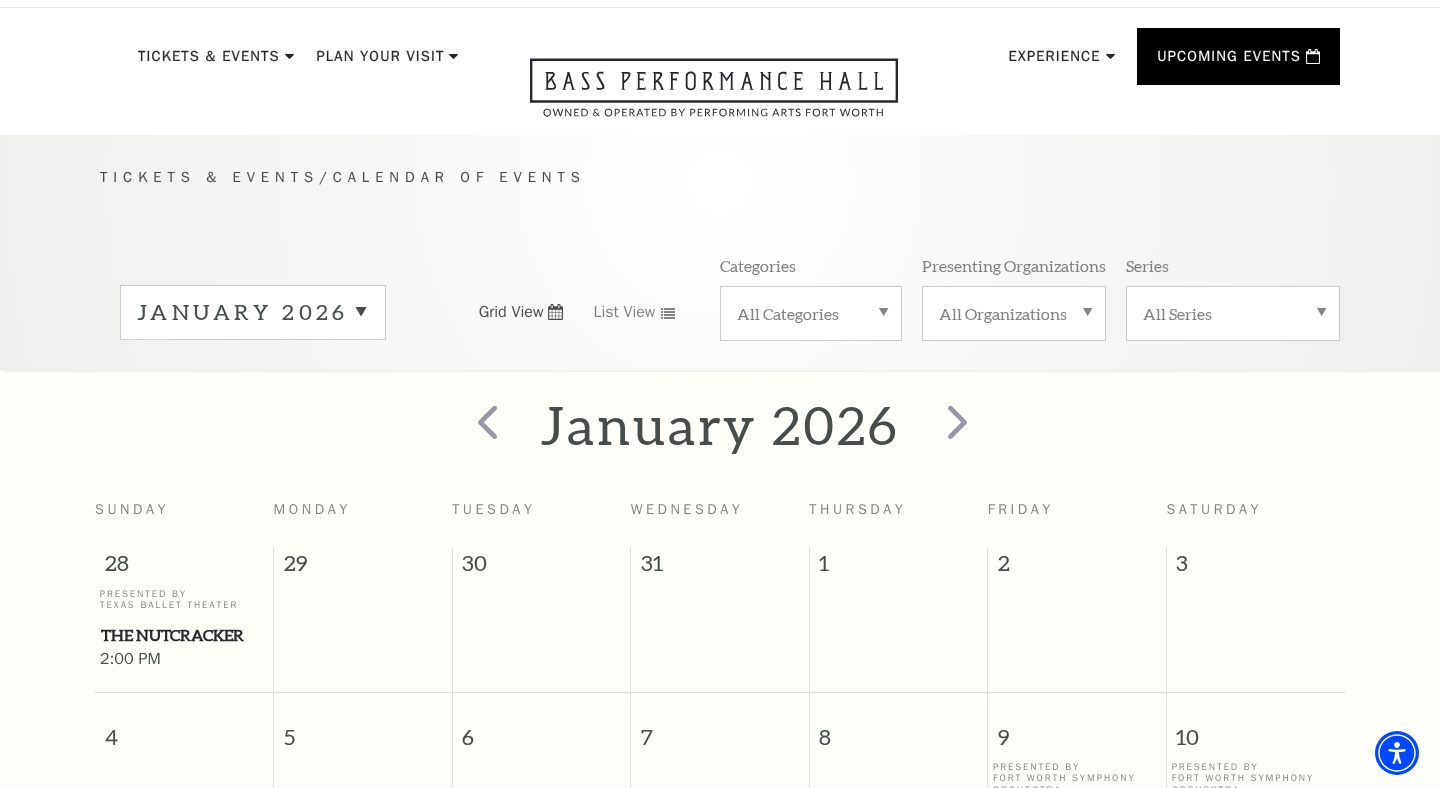 scroll, scrollTop: 0, scrollLeft: 0, axis: both 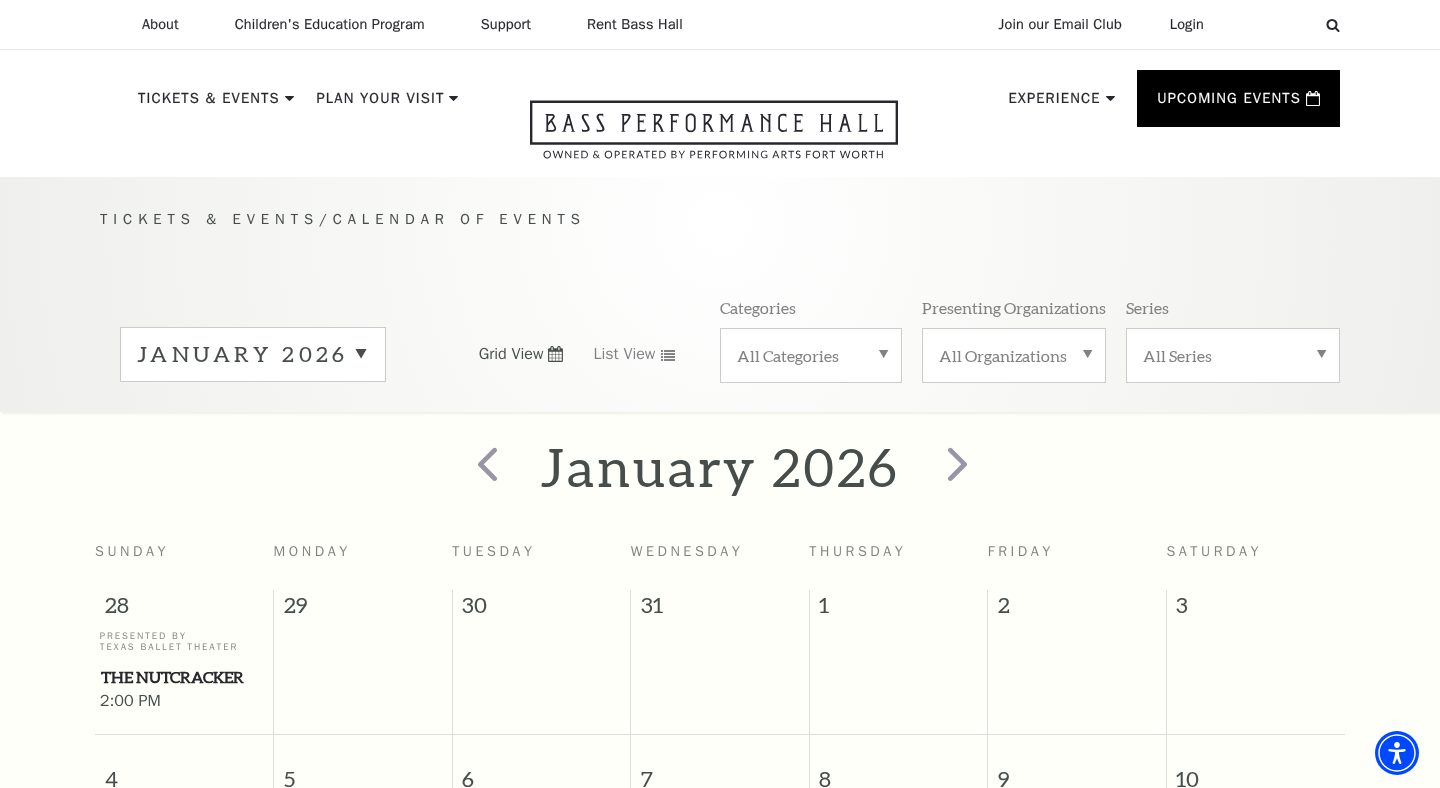 click on "January 2026" at bounding box center (253, 354) 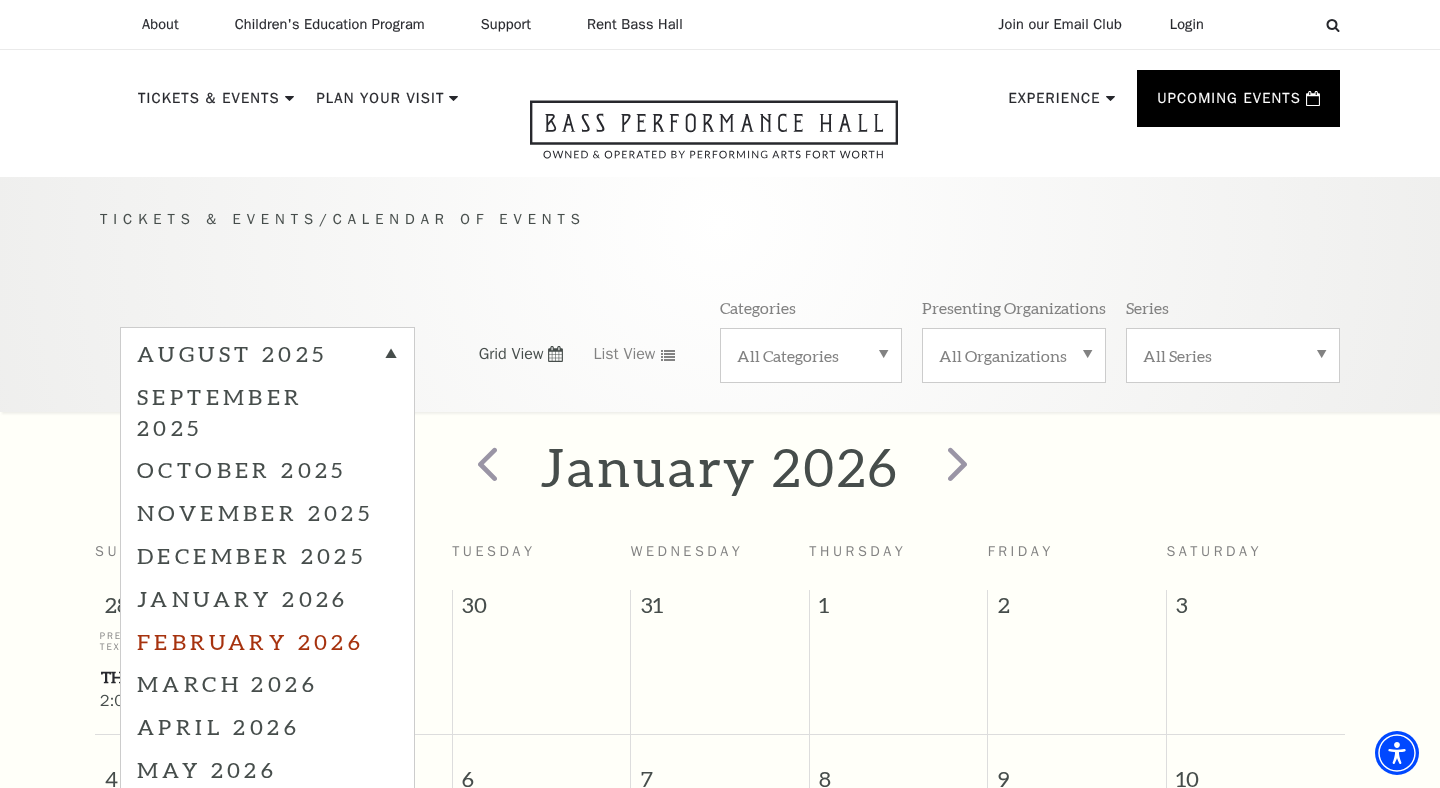 click on "February 2026" at bounding box center [267, 641] 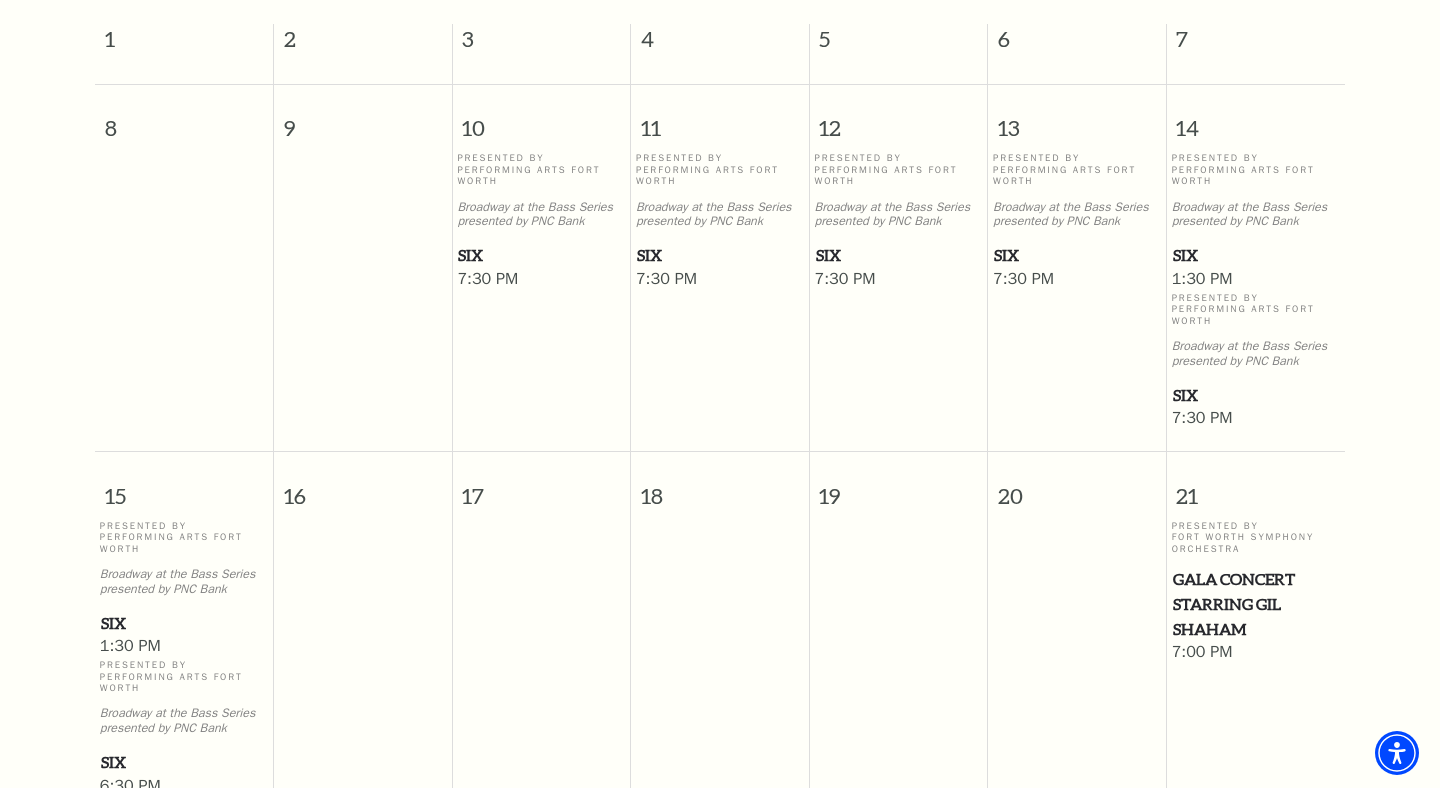 scroll, scrollTop: 561, scrollLeft: 0, axis: vertical 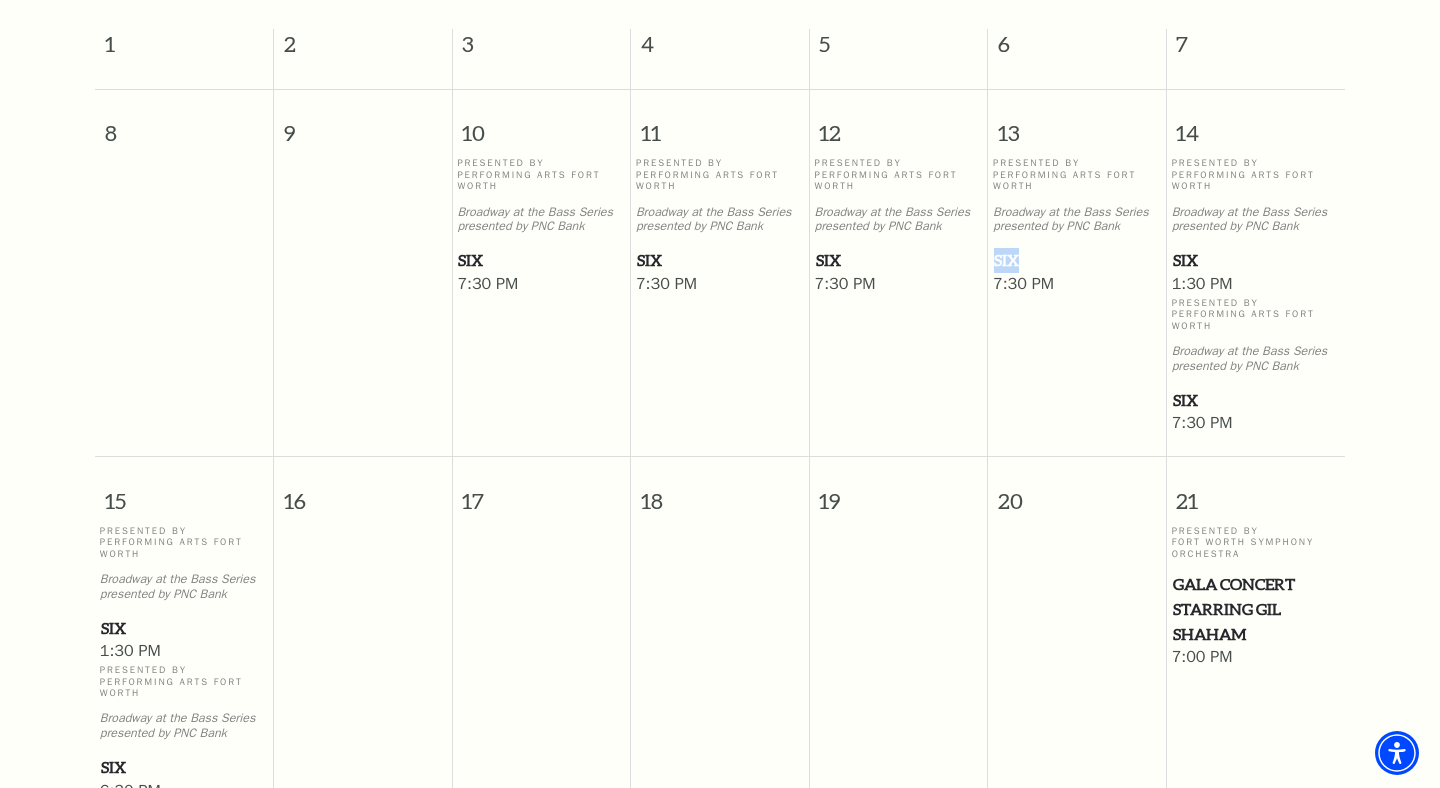 click on "SIX" at bounding box center [1077, 260] 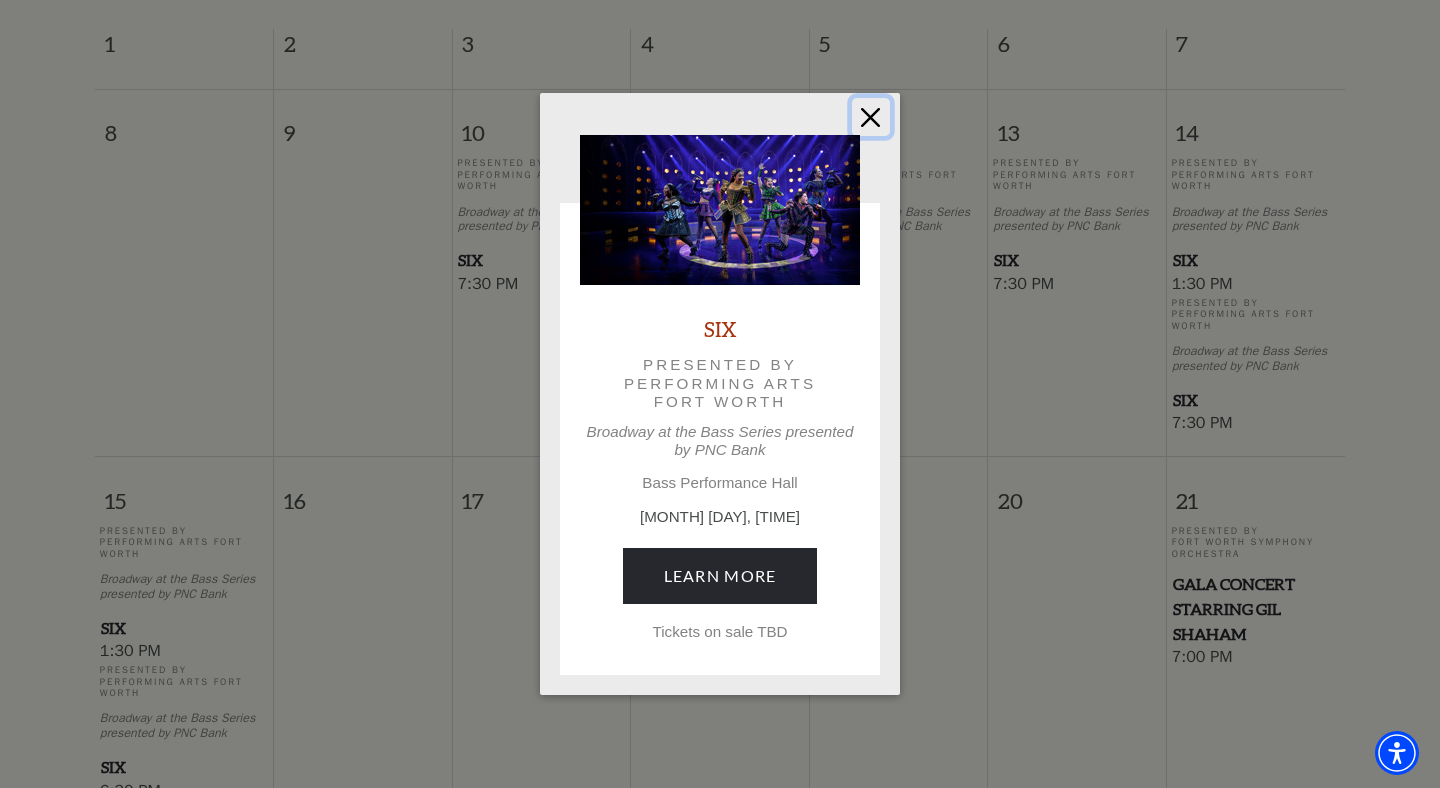 click at bounding box center (871, 117) 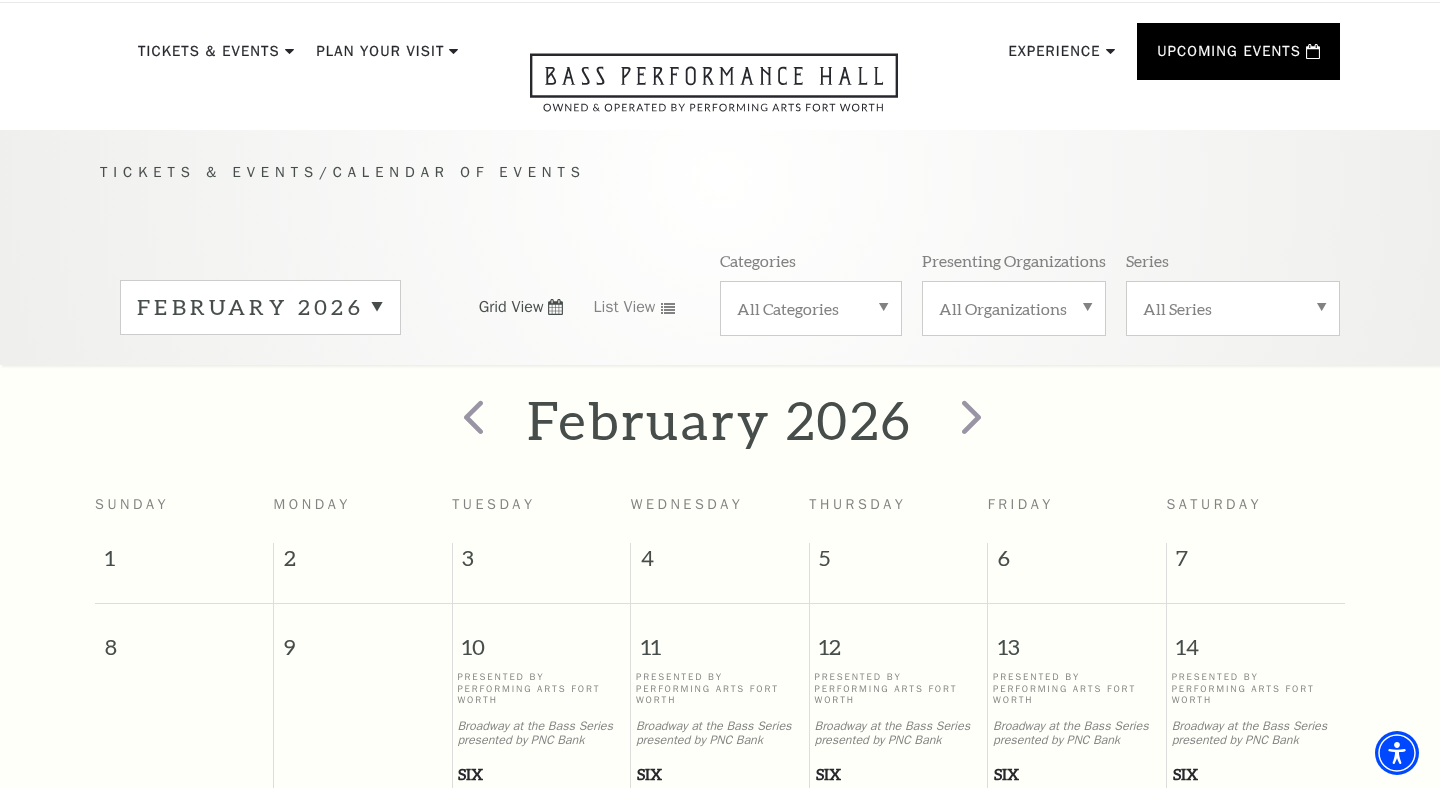 scroll, scrollTop: 0, scrollLeft: 0, axis: both 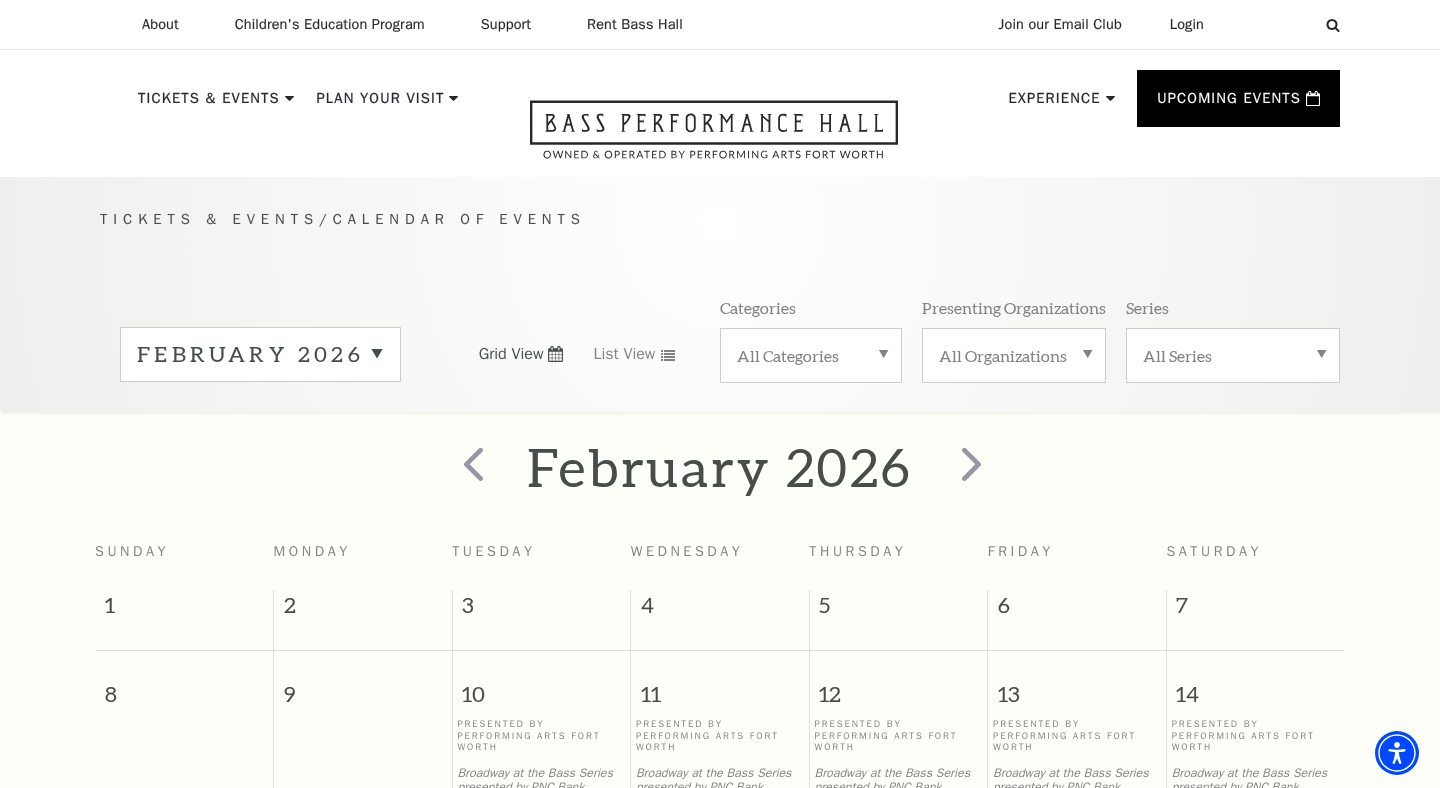 click on "February 2026" at bounding box center [260, 354] 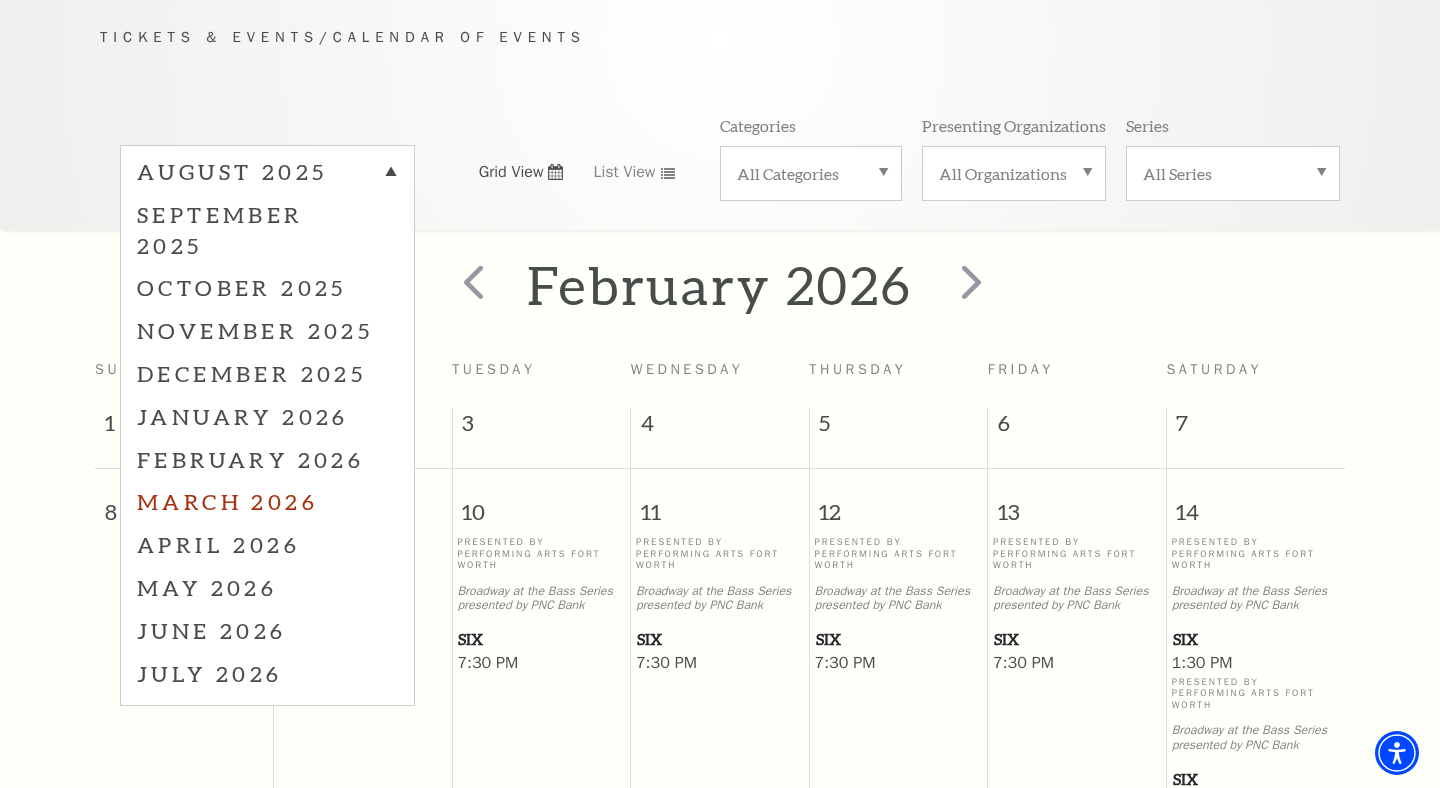 scroll, scrollTop: 183, scrollLeft: 0, axis: vertical 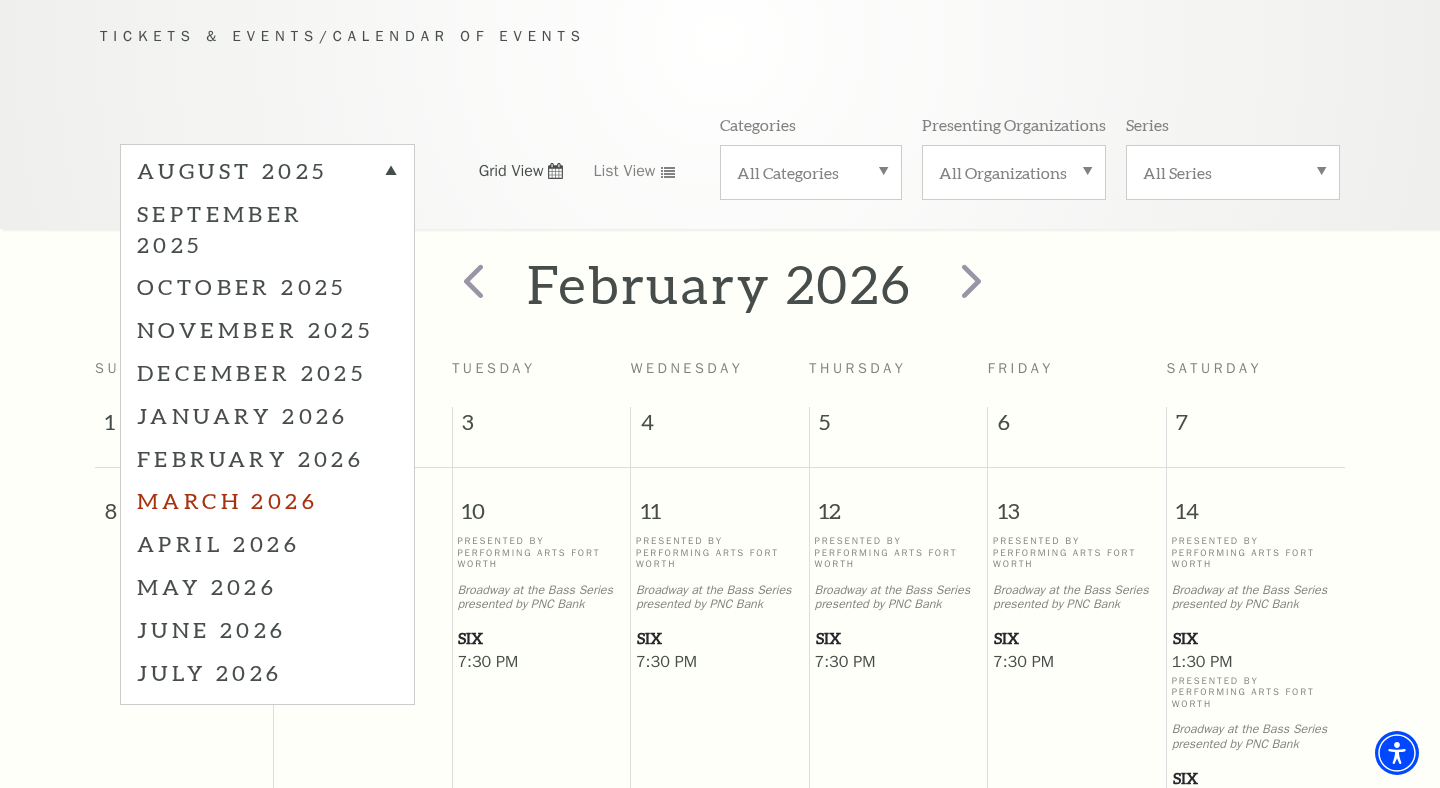 click on "March 2026" at bounding box center (267, 500) 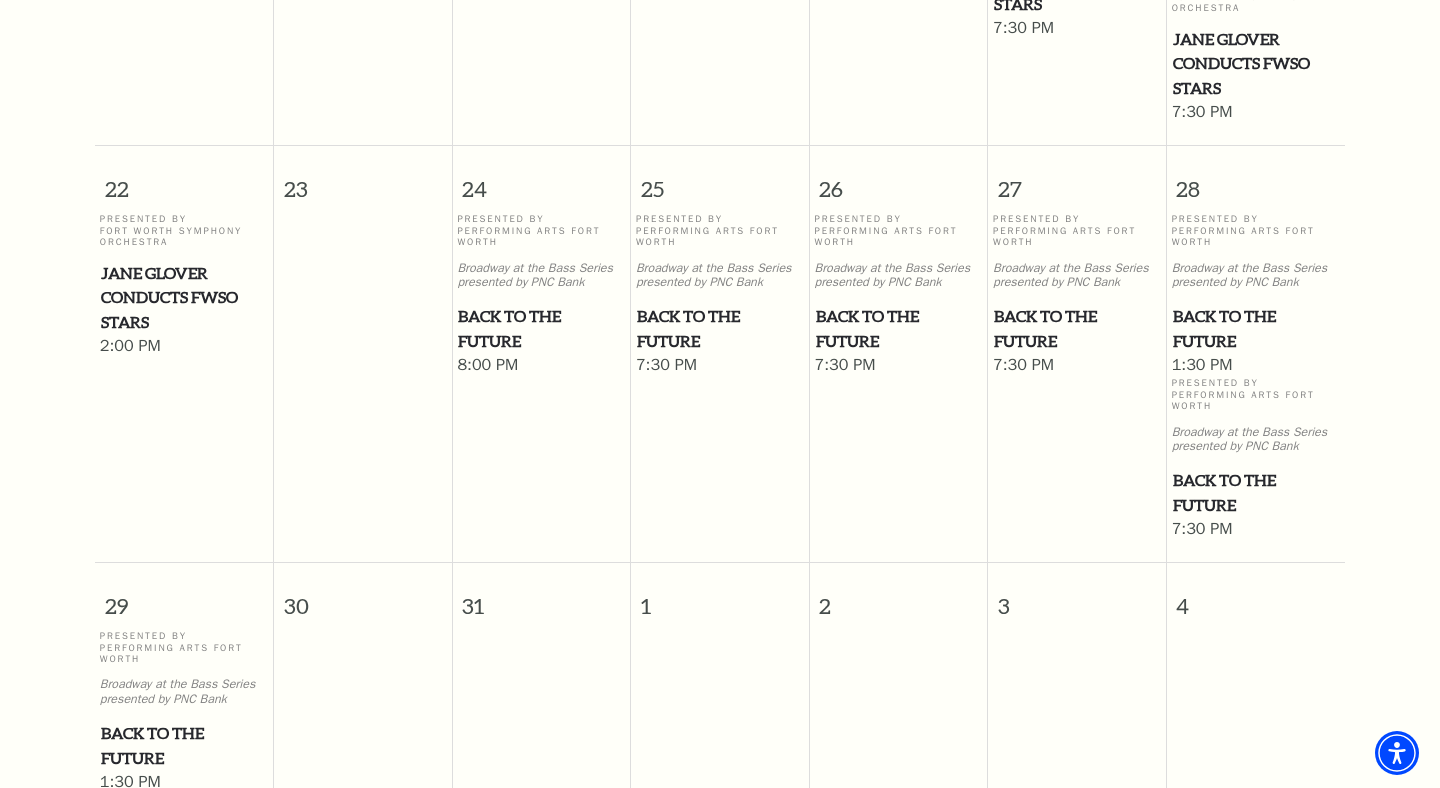scroll, scrollTop: 1260, scrollLeft: 0, axis: vertical 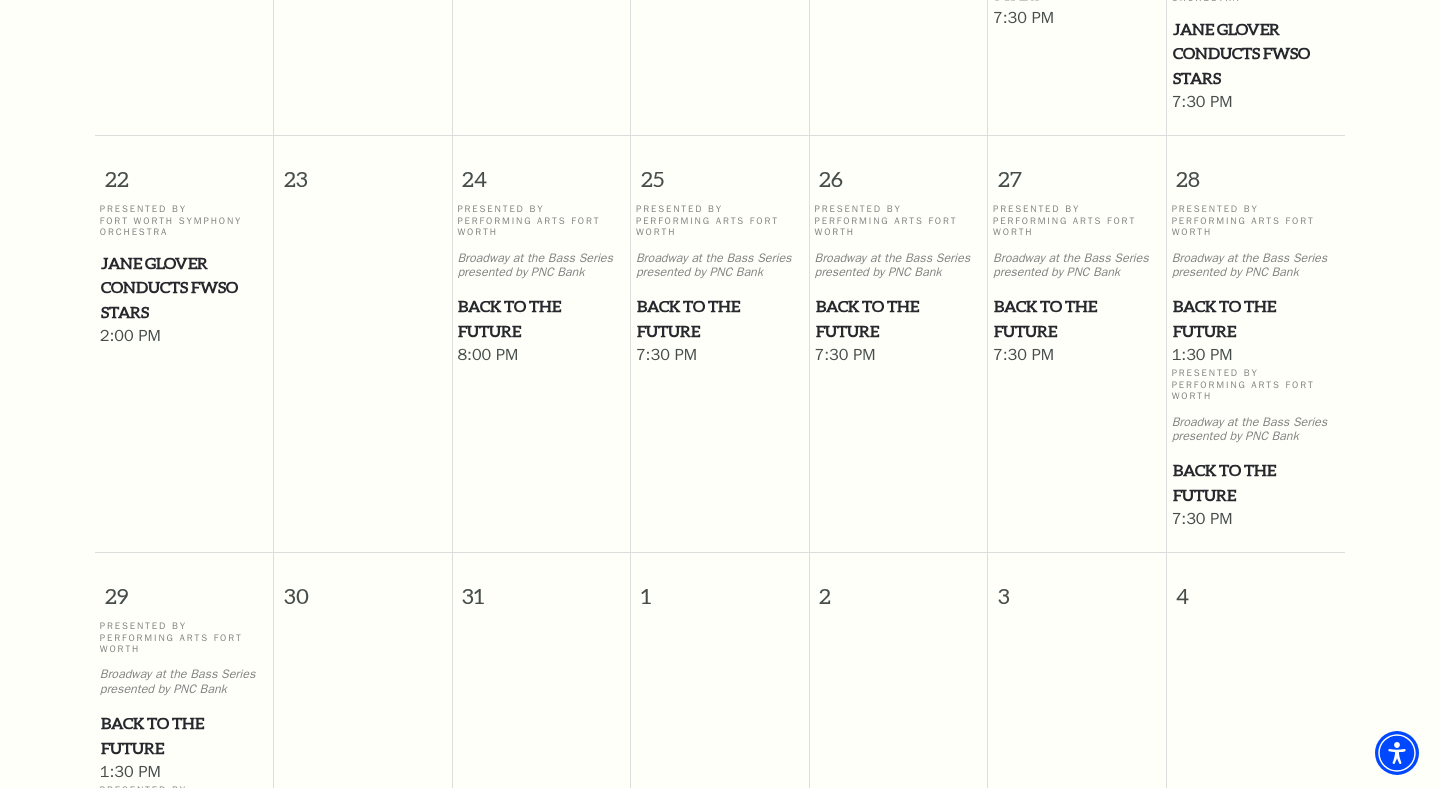 click on "Back to the Future" at bounding box center [1256, 318] 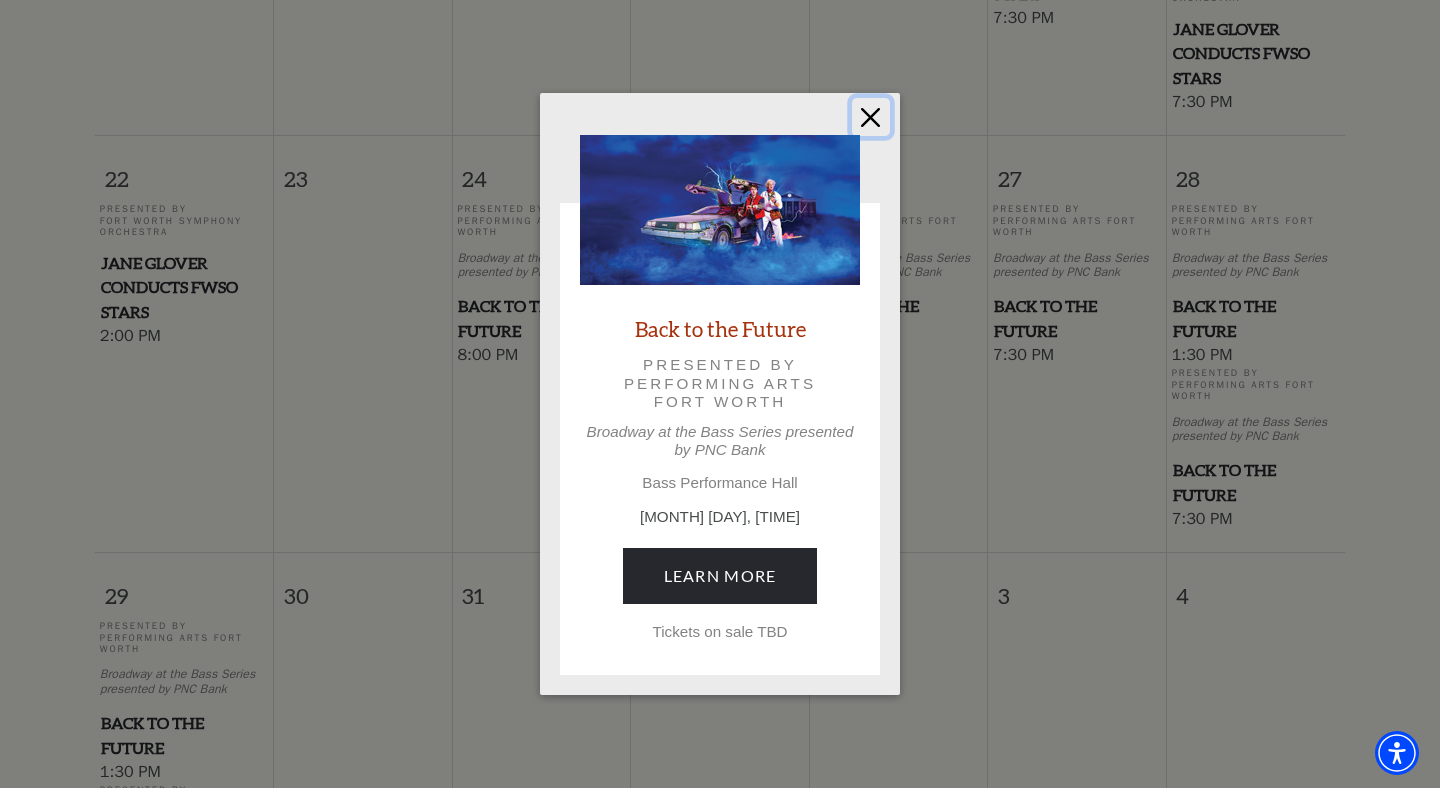 click at bounding box center (871, 117) 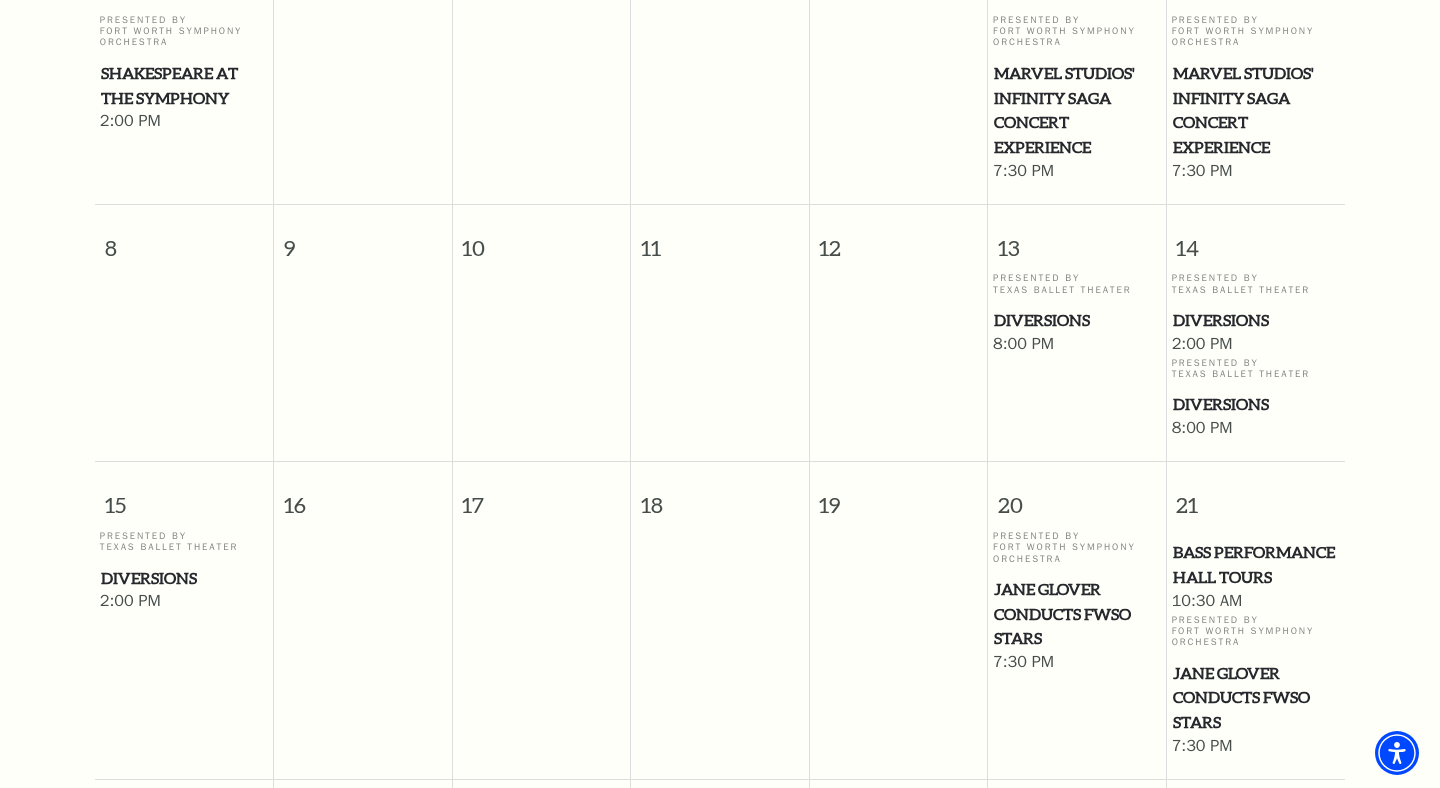 scroll, scrollTop: 0, scrollLeft: 0, axis: both 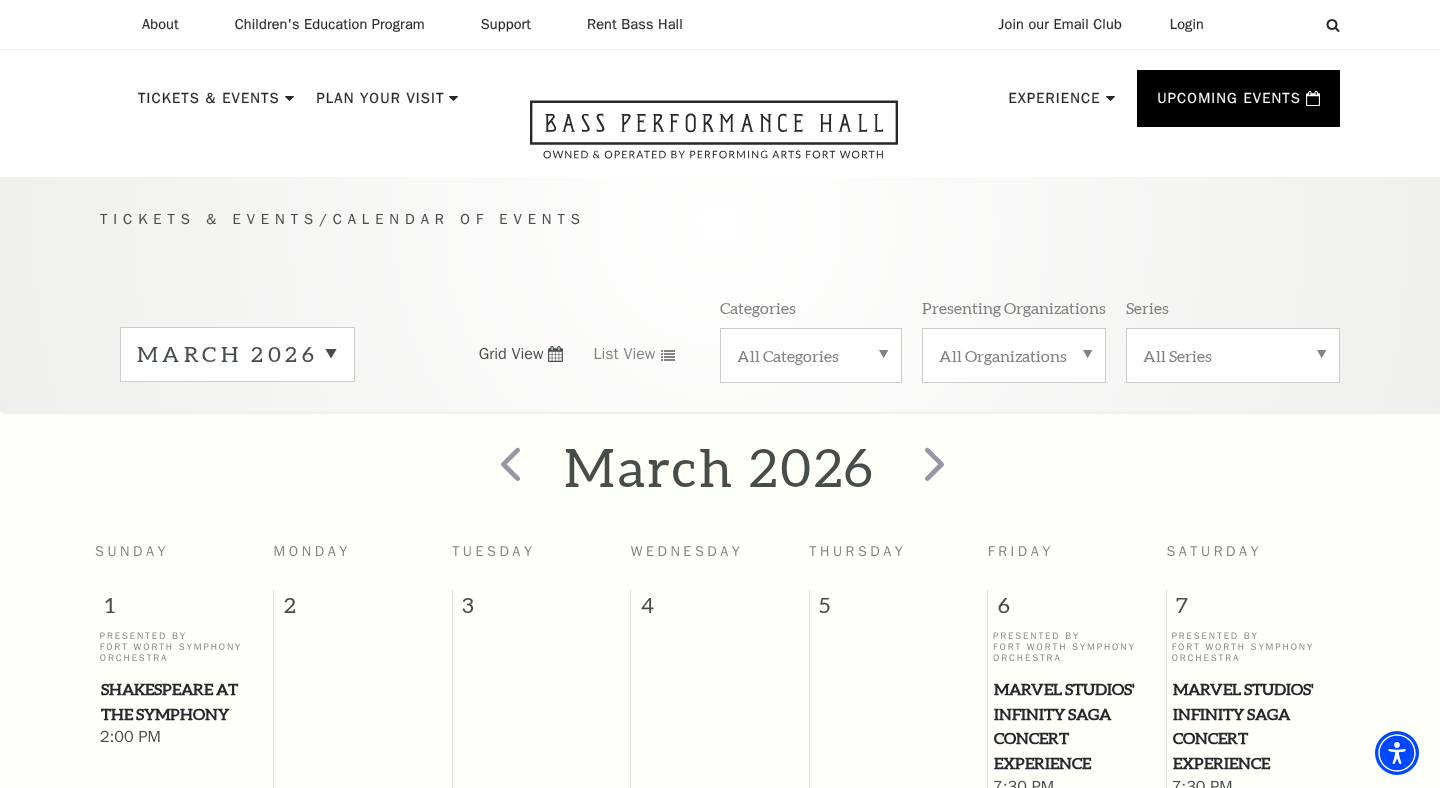 click on "March 2026" at bounding box center (237, 354) 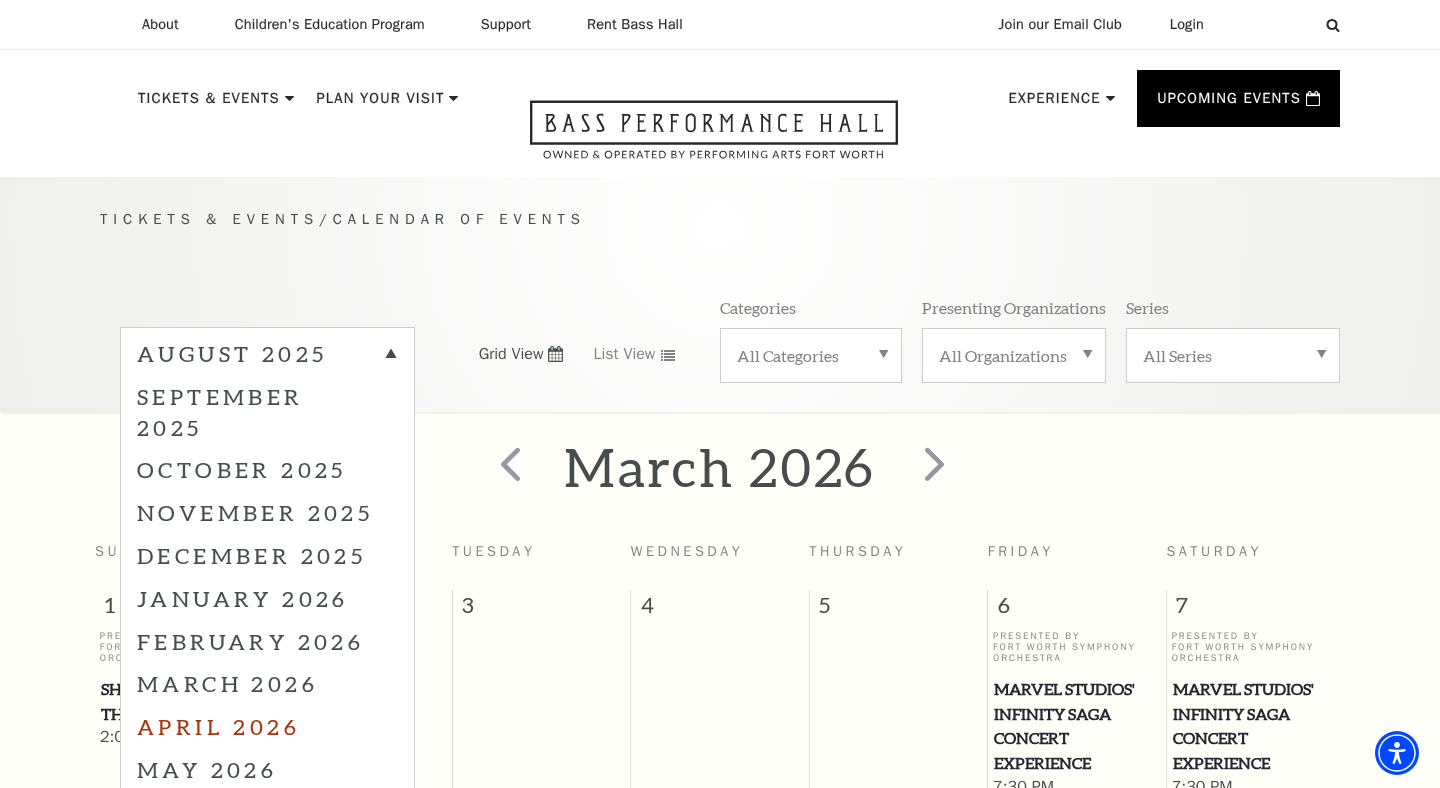 click on "April 2026" at bounding box center [267, 726] 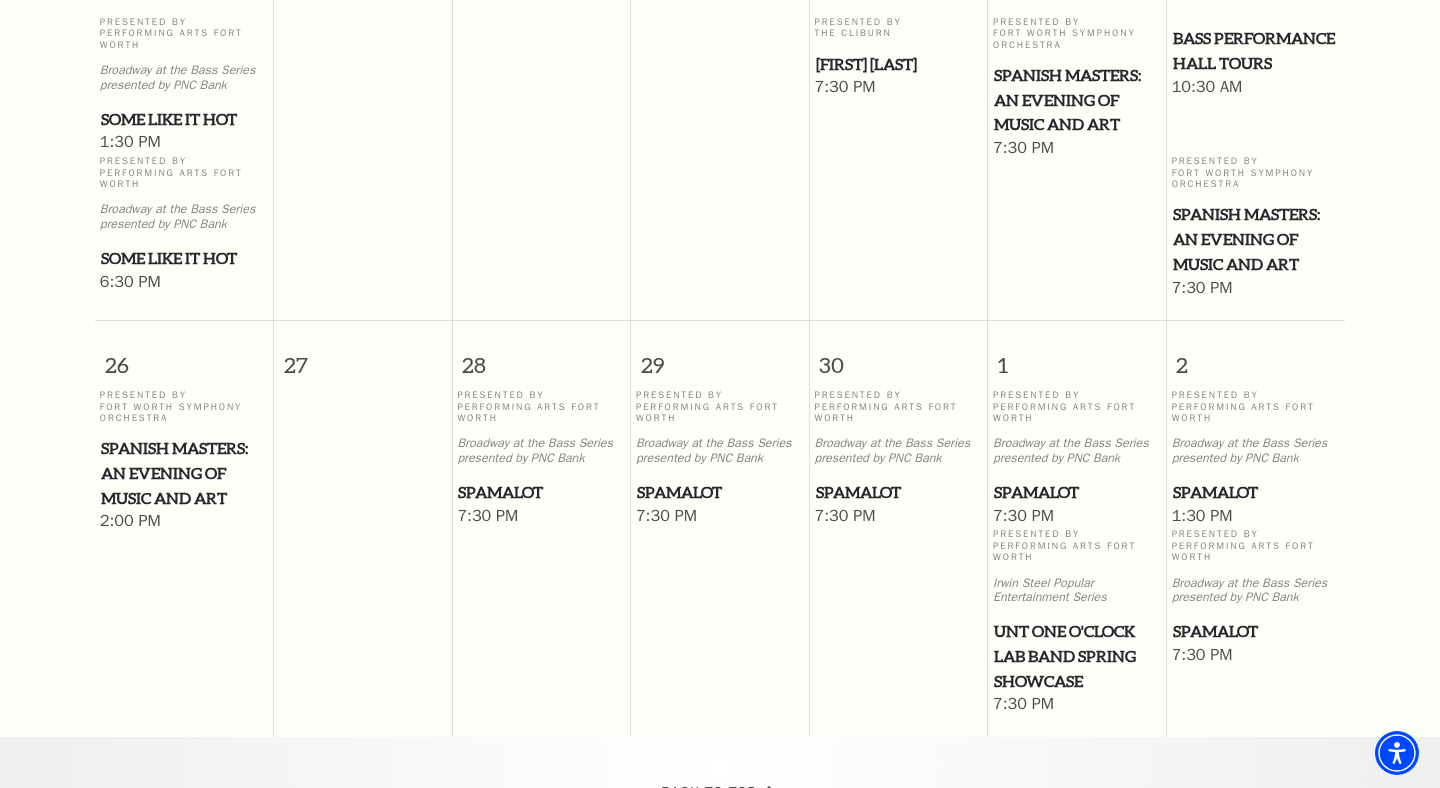 scroll, scrollTop: 1600, scrollLeft: 0, axis: vertical 